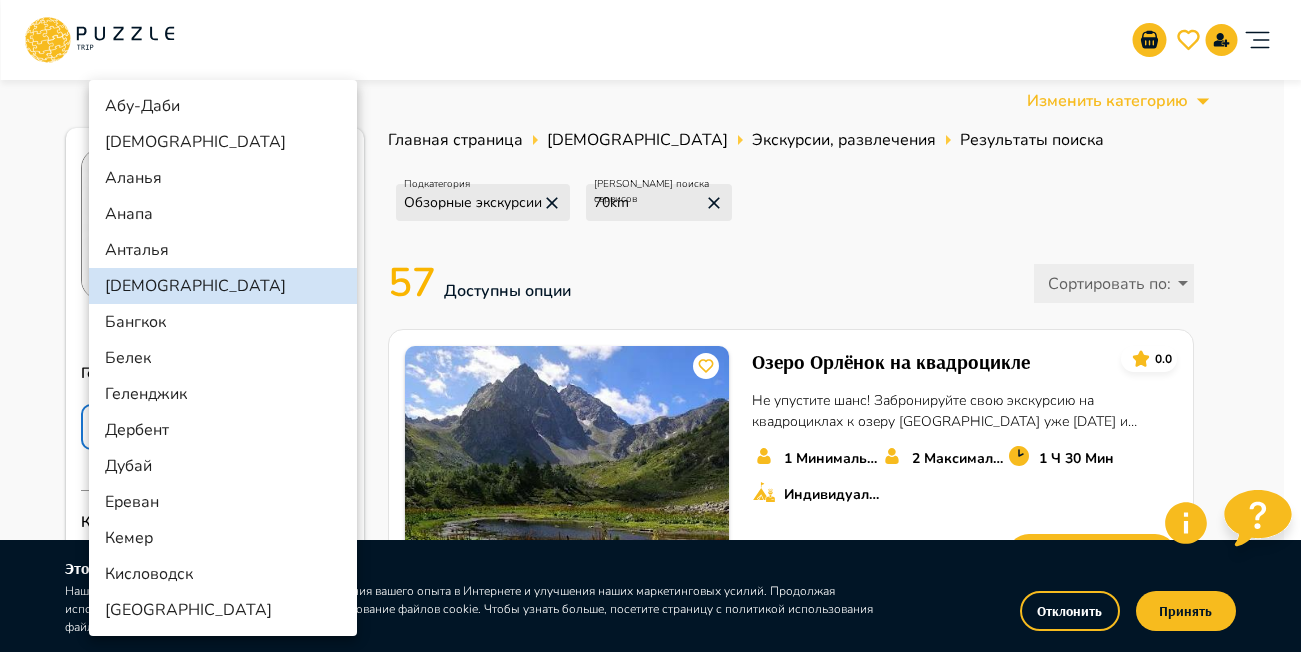 scroll, scrollTop: 300, scrollLeft: 0, axis: vertical 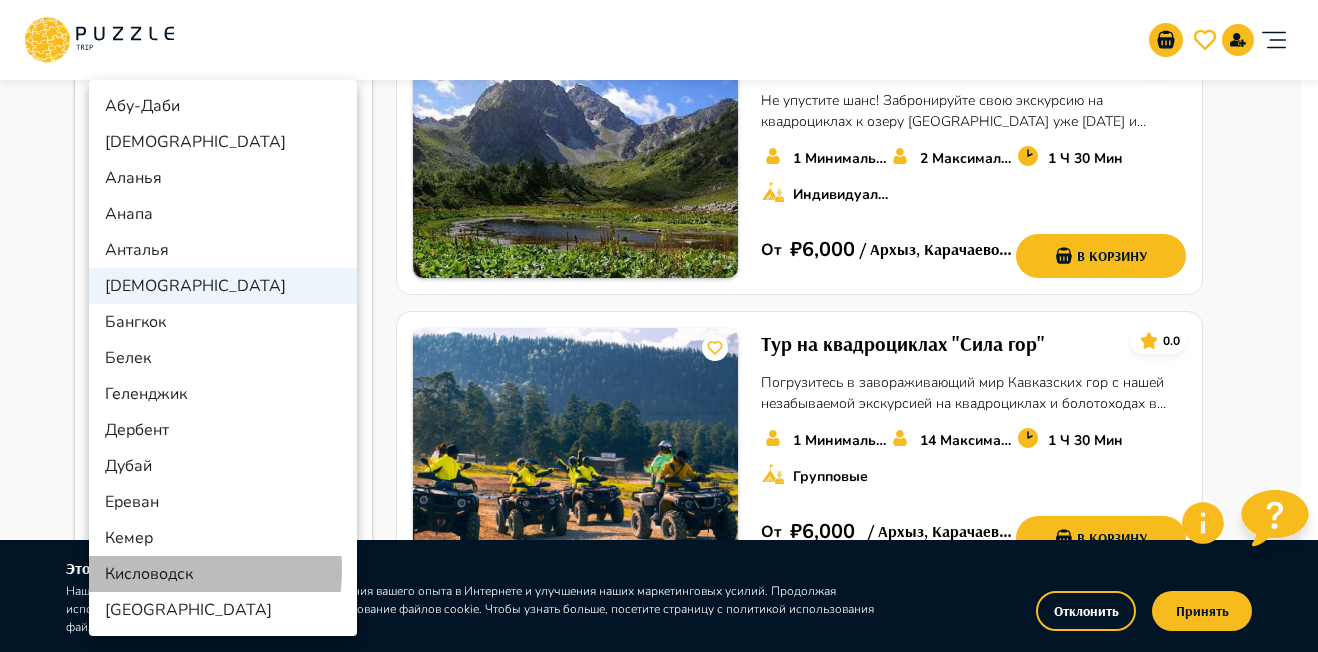 click on "Кисловодск" at bounding box center (223, 574) 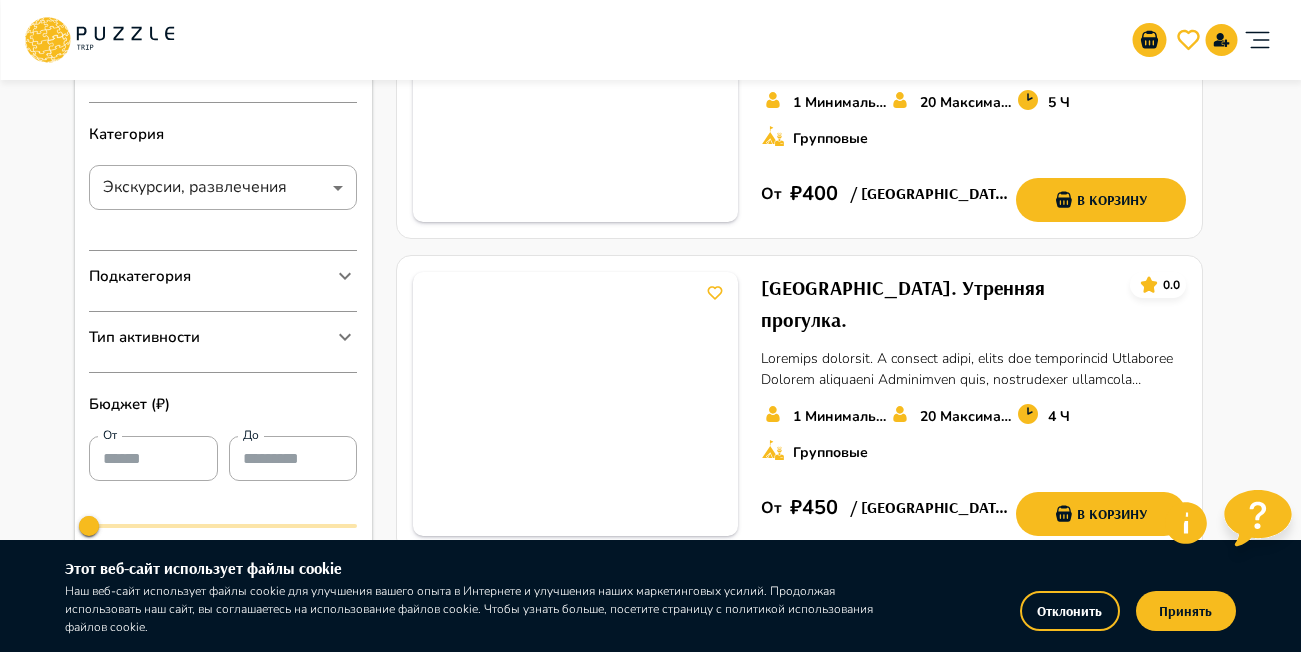 scroll, scrollTop: 400, scrollLeft: 0, axis: vertical 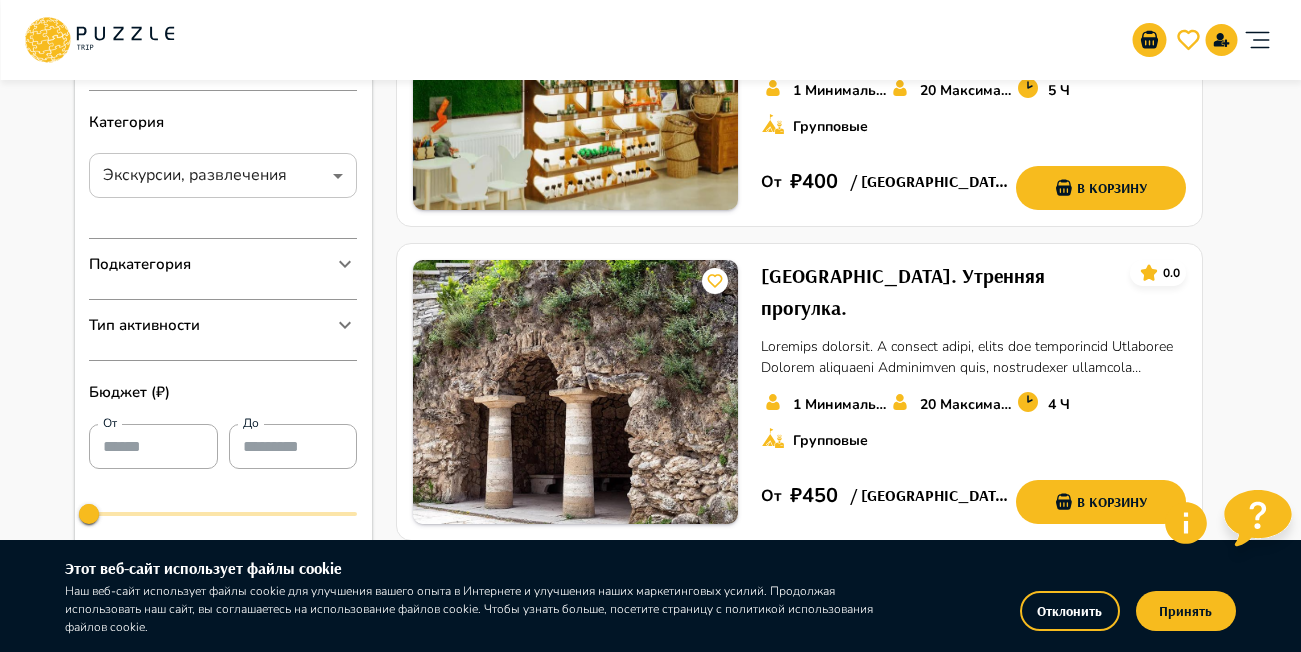 click on "Организаторам услуг Турагентствам Зарегистрироваться Войти RUB *** RU   ** Изменить категорию Открыть карту ← Переместить влево → Переместить вправо ↑ Переместить вверх ↓ Переместить вниз + Приблизить - Уменьшить Home Переместить влево на 75 % End Переместить вправо на 75 % Предыдущая страница Переместить вверх на 75 % Следующая страница Переместить вниз на 75 % Для навигации используйте клавиши со стрелками. Чтобы изменить масштаб, прокручивайте карту, удерживая клавишу Ctrl. Карта Рельеф Спутник Названия объектов Картографические данные 5 км  Условия Очистить ​ 1" at bounding box center [650, 1550] 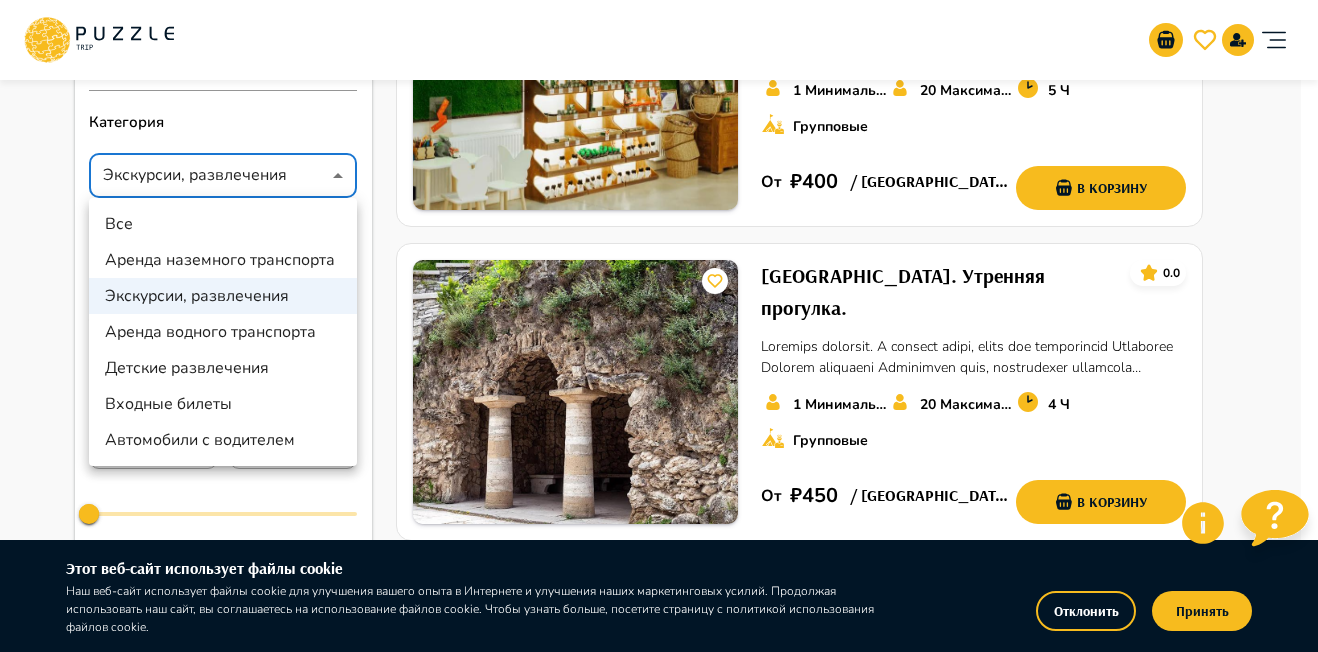 click on "Экскурсии, развлечения" at bounding box center (223, 296) 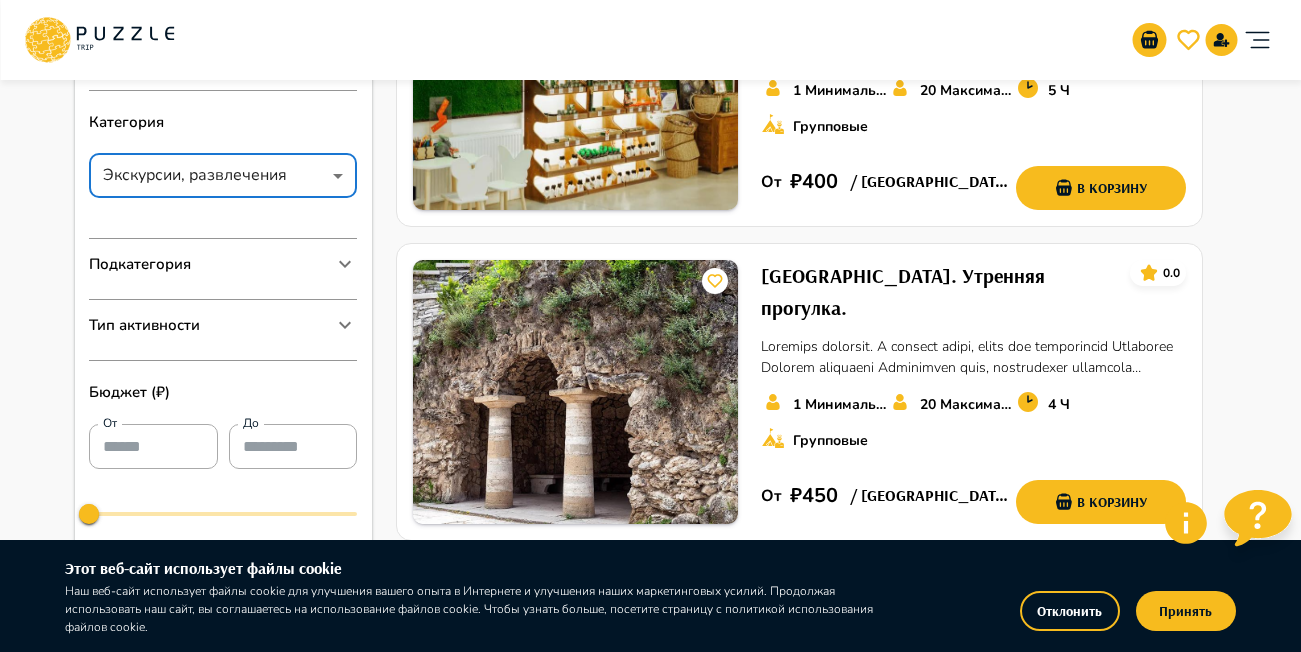 click on "Подкатегория" at bounding box center (223, 264) 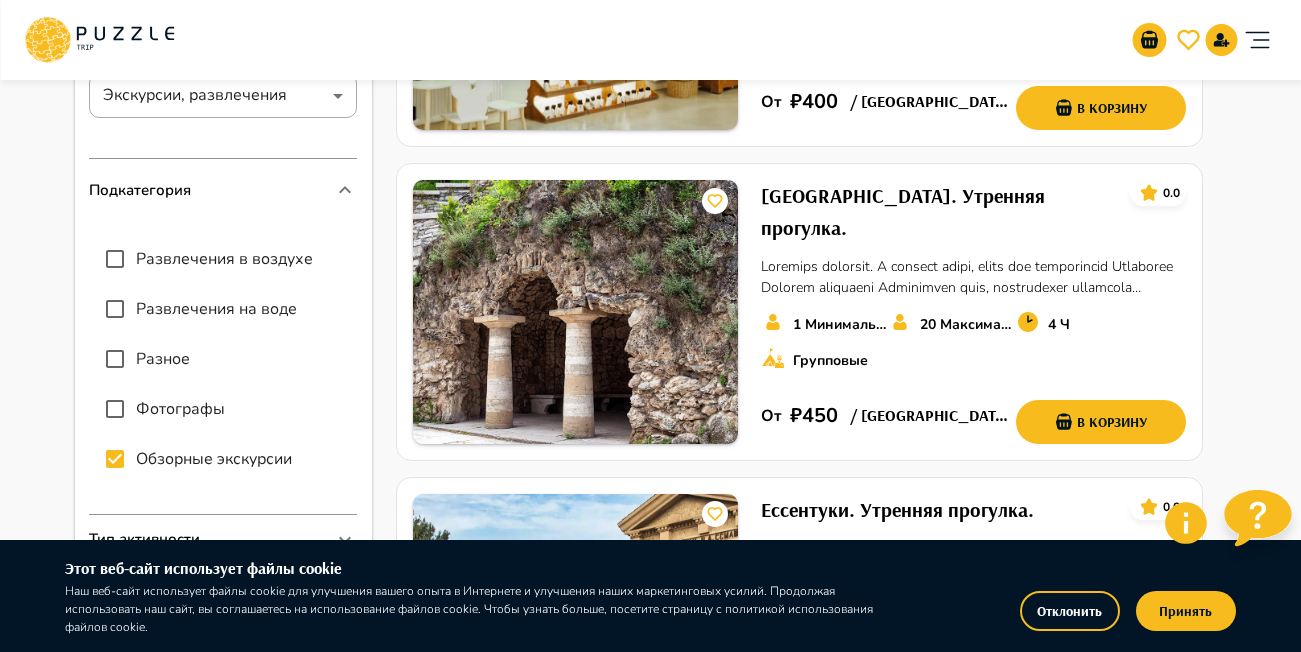 scroll, scrollTop: 500, scrollLeft: 0, axis: vertical 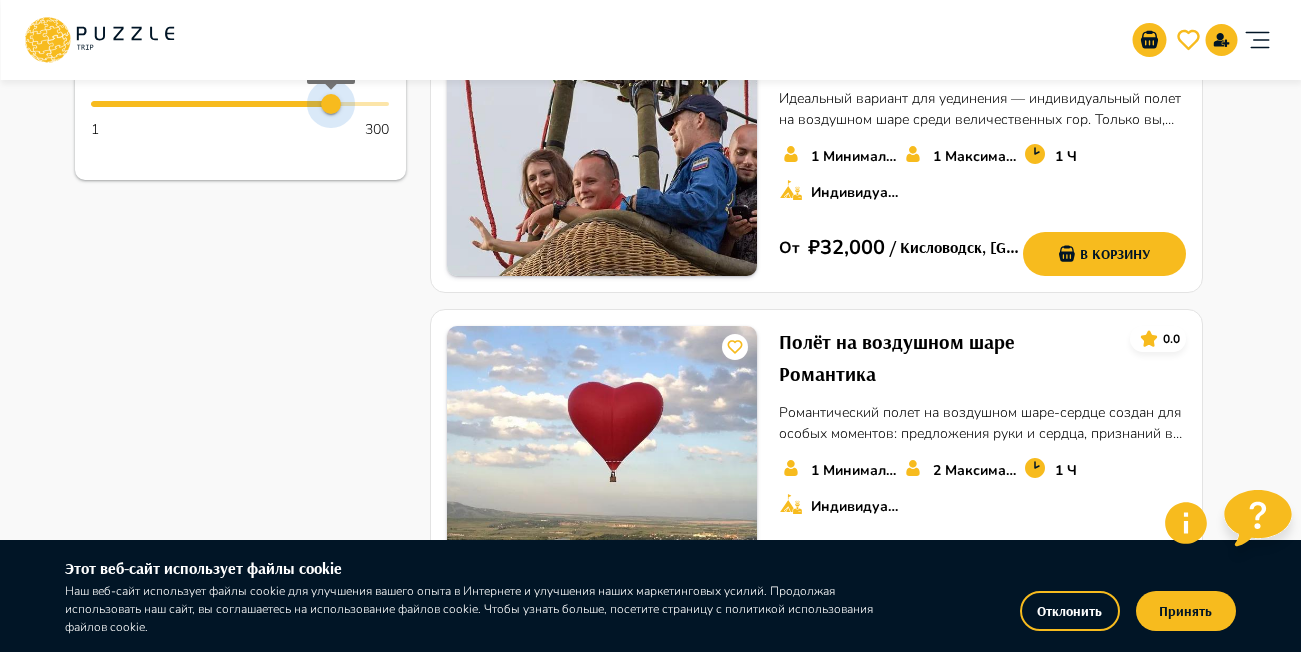 type on "***" 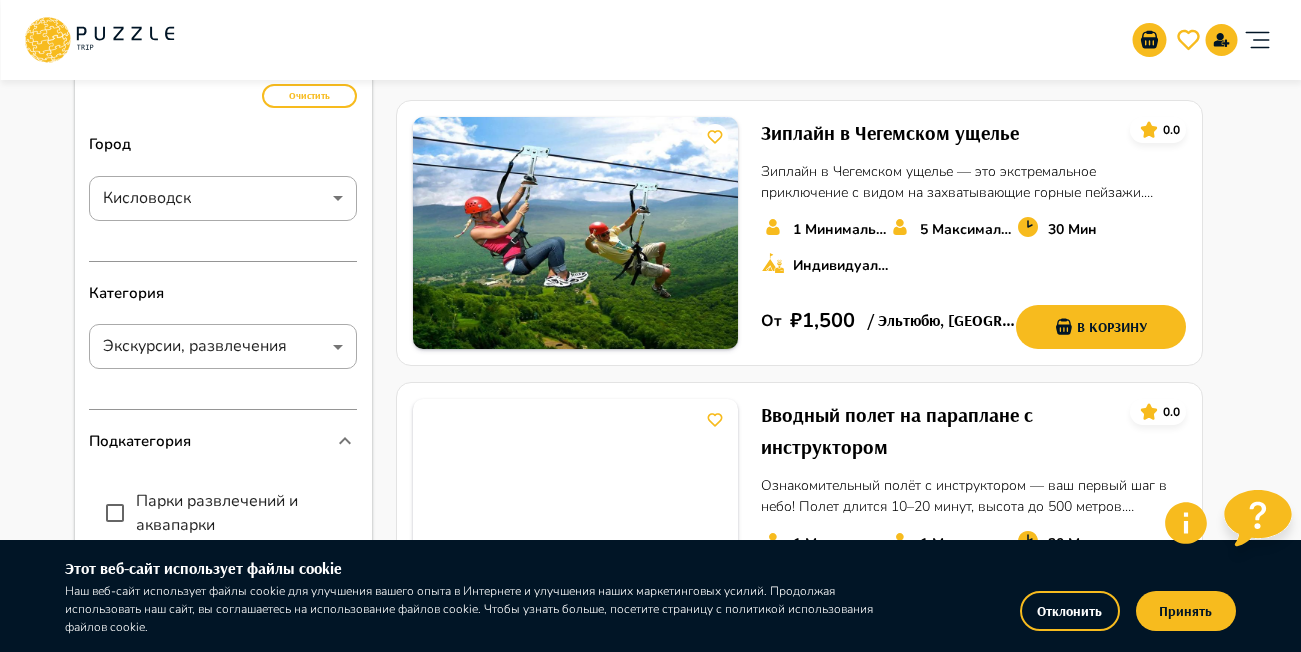 scroll, scrollTop: 200, scrollLeft: 0, axis: vertical 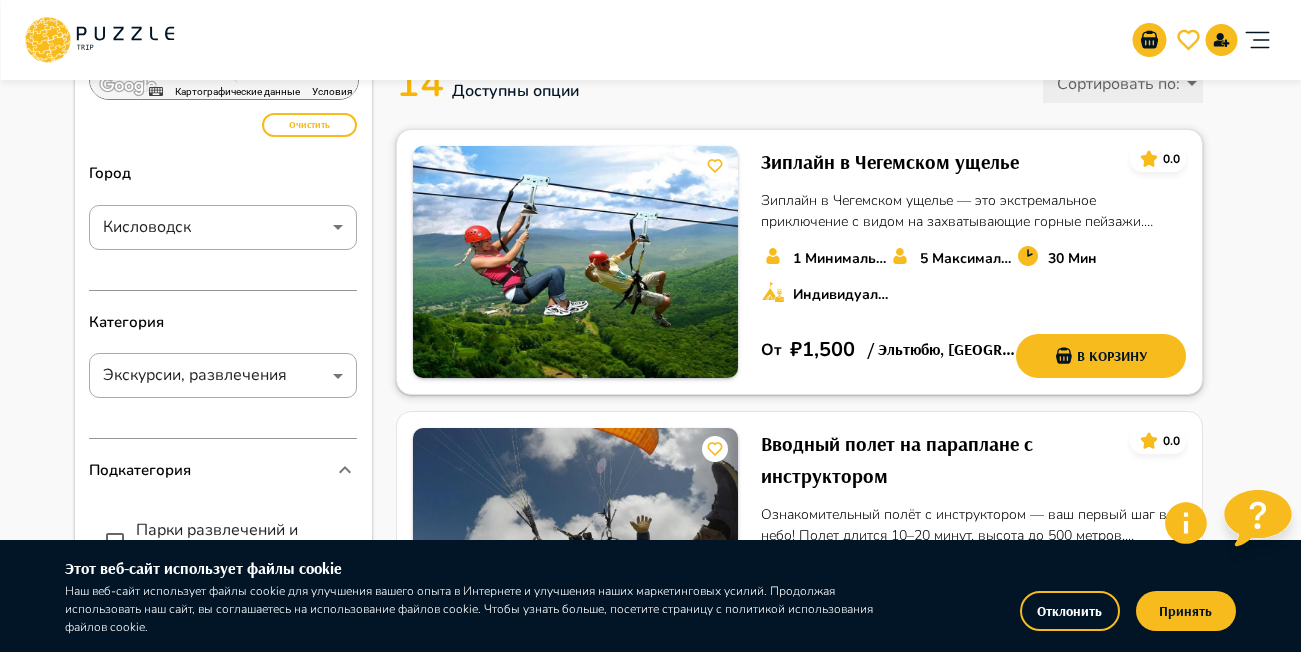 click on "Зиплайн в Чегемском ущелье" at bounding box center (890, 162) 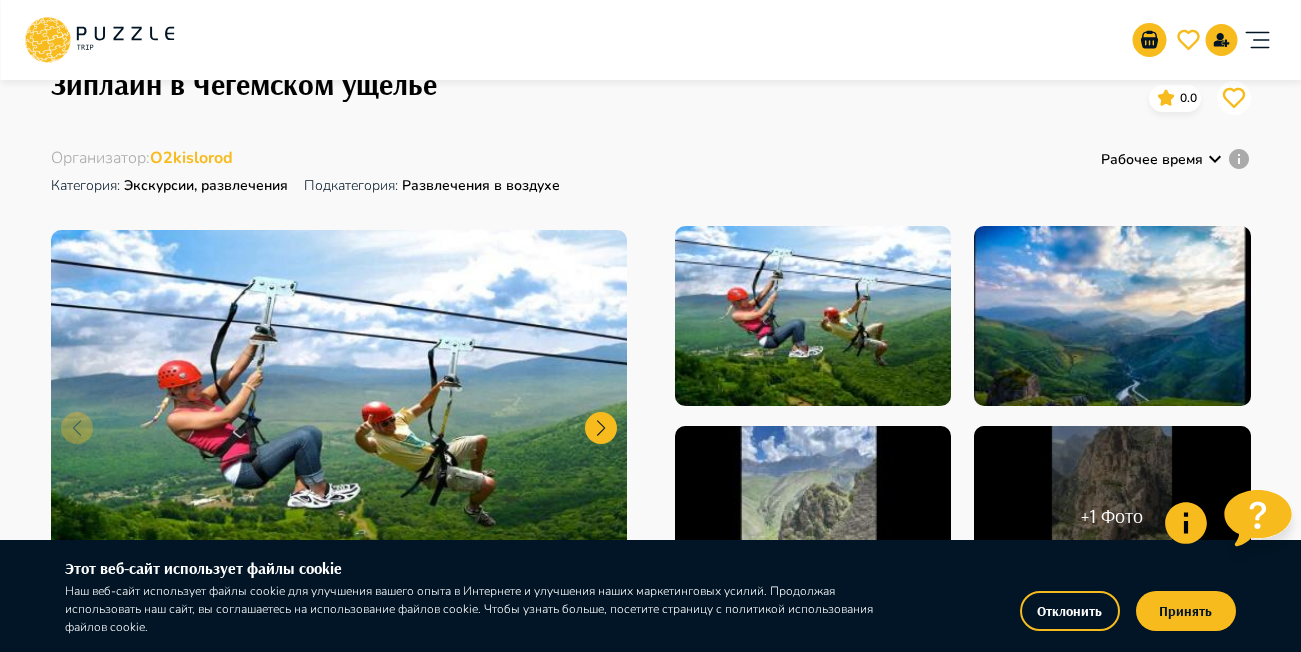scroll, scrollTop: 200, scrollLeft: 0, axis: vertical 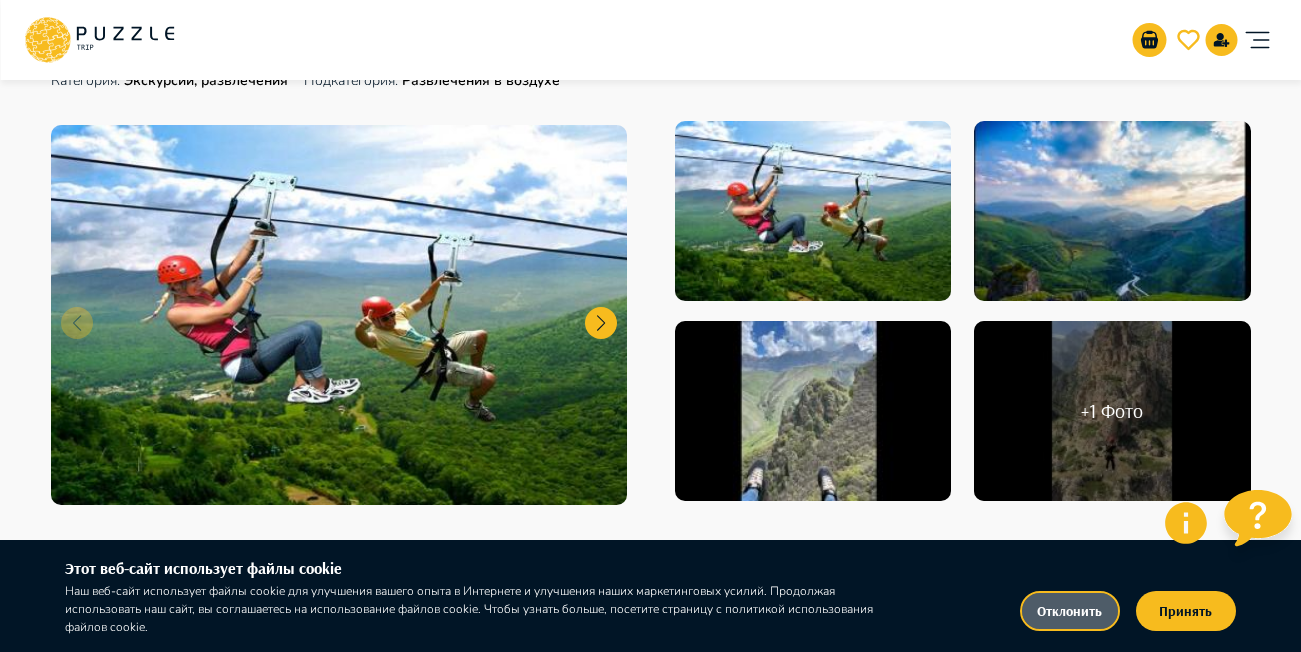 click on "Отклонить" at bounding box center [1070, 611] 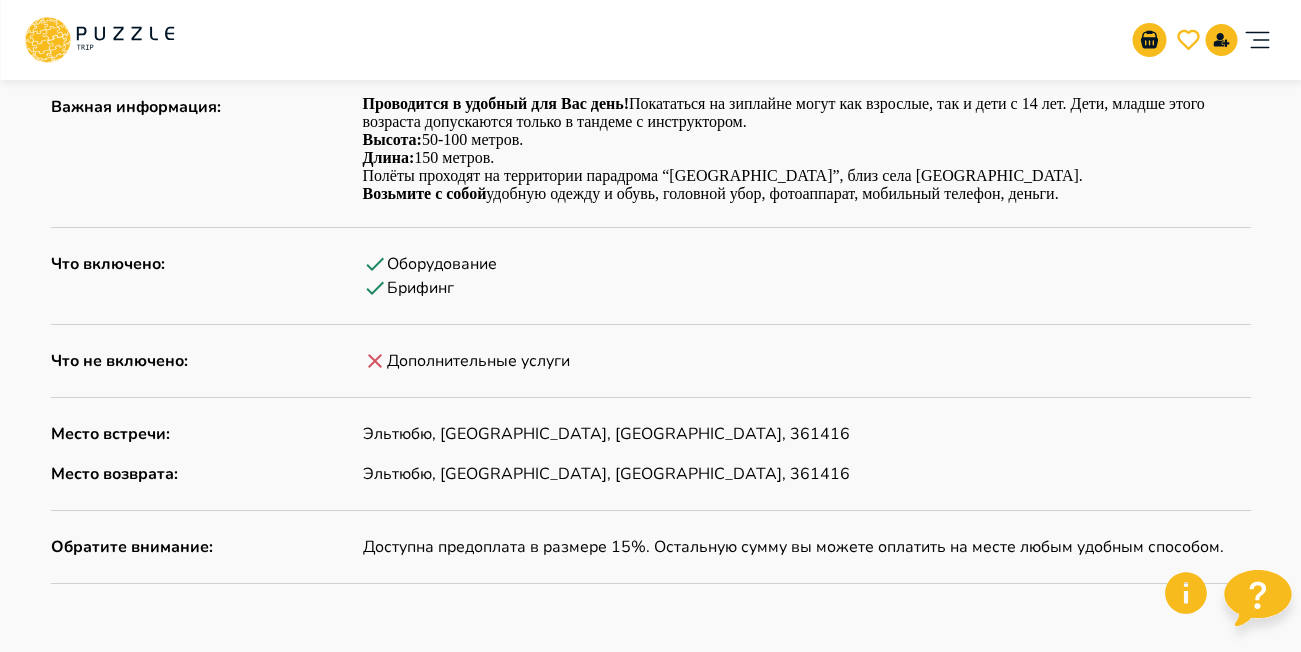scroll, scrollTop: 1300, scrollLeft: 0, axis: vertical 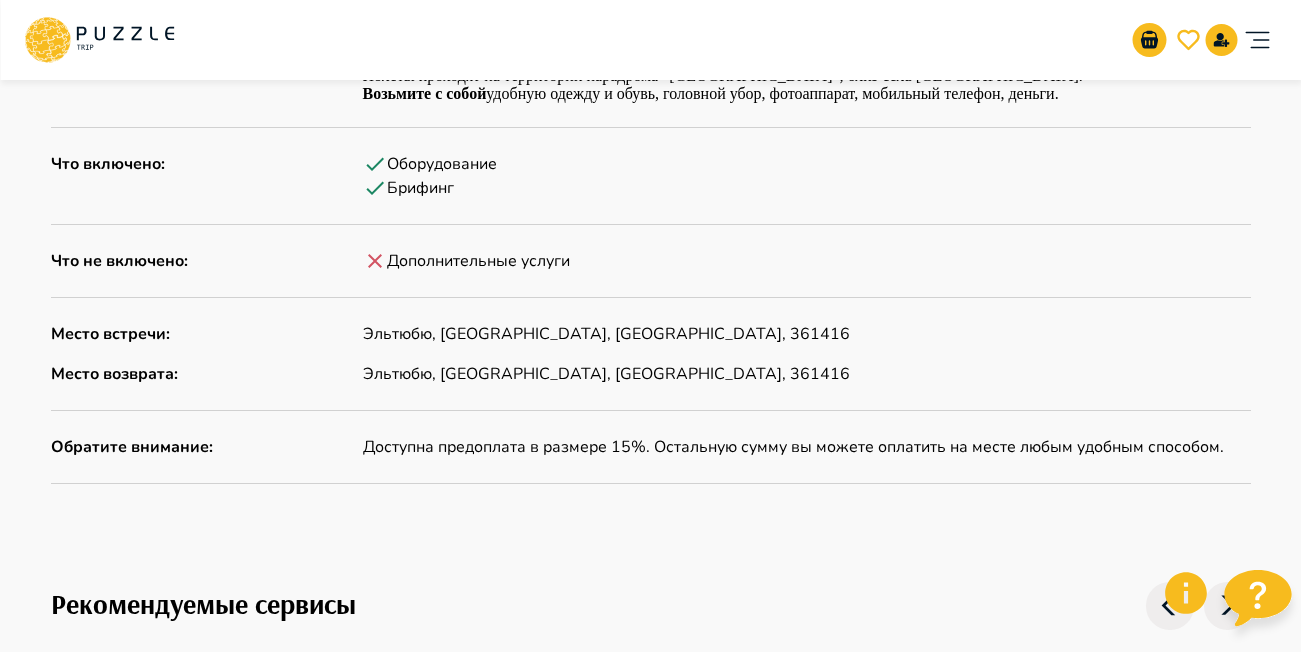 click on "Дополнительные услуги" at bounding box center (807, 261) 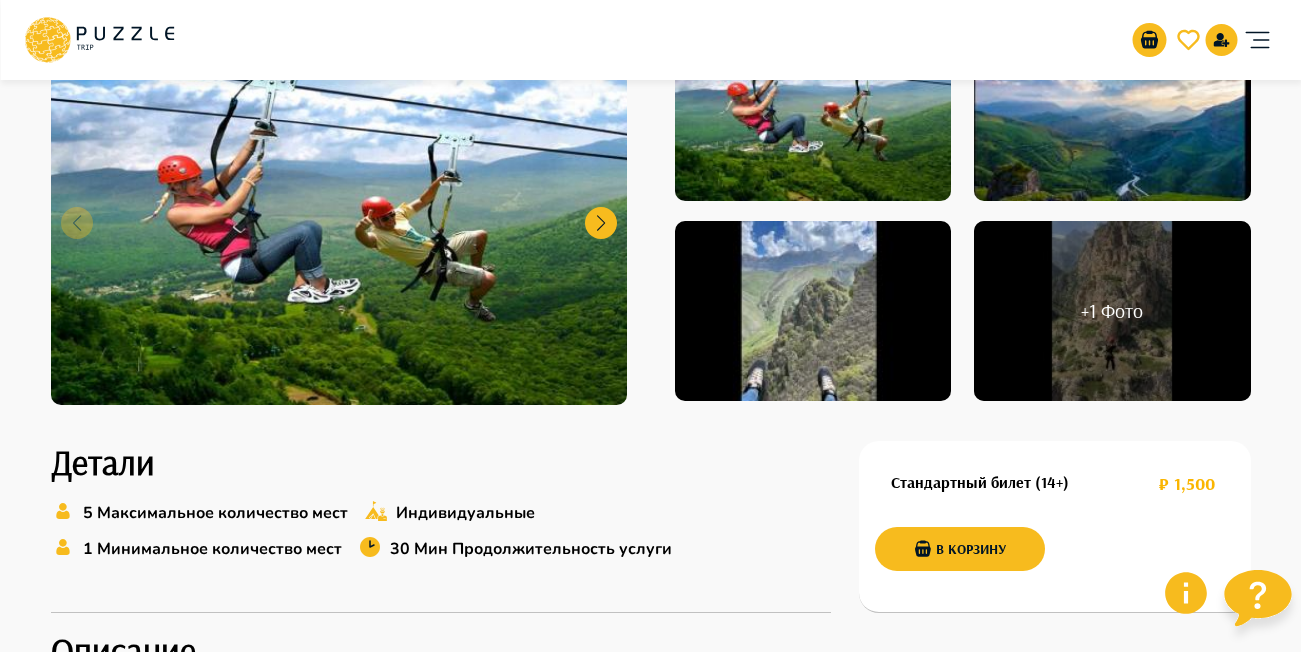 scroll, scrollTop: 0, scrollLeft: 0, axis: both 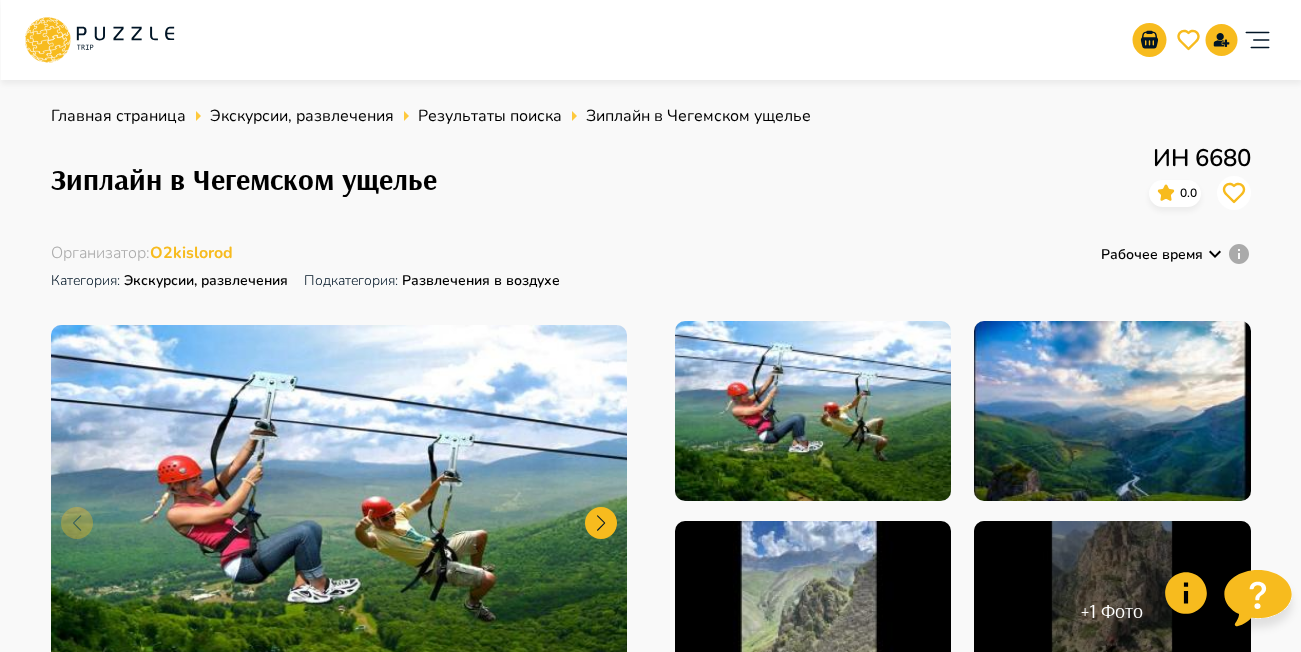 click on "Главная страница Экскурсии, развлечения Результаты поиска Зиплайн в Чегемском ущелье Зиплайн в Чегемском ущелье ИН 6680 0.0 Организатор :  O2kislorod   Категория :     Экскурсии, развлечения Подкатегория:     Развлечения в воздухе Рабочее время + 1   Фото Детали 5 Максимальное количество мест Индивидуальные  1 Минимальное количество мест 30 Мин Продолжительность услуги Стандартный билет (14+) ₽ 1,500 В корзину Описание Краткое описание : Подробное описание : Зиплайн в Чегемском ущелье (Кабардино-Балкария)  Перед полётом проводится подробный инструктаж Важная информация :" at bounding box center [650, 1305] 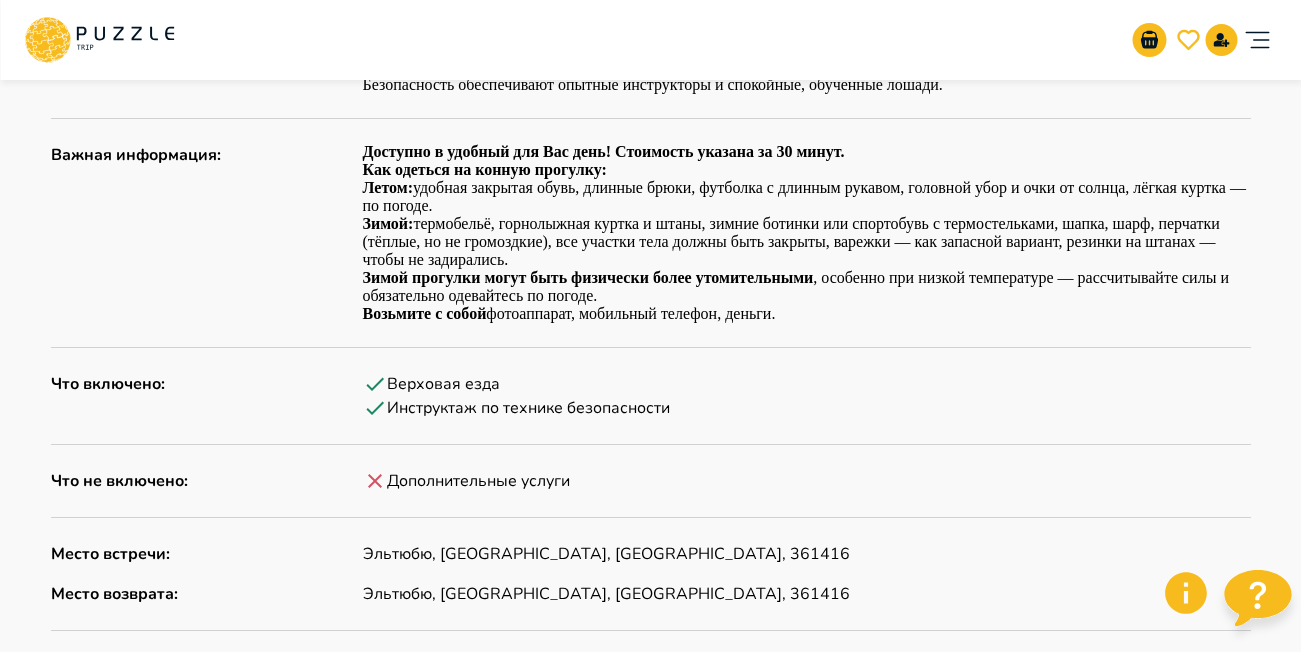 scroll, scrollTop: 1100, scrollLeft: 0, axis: vertical 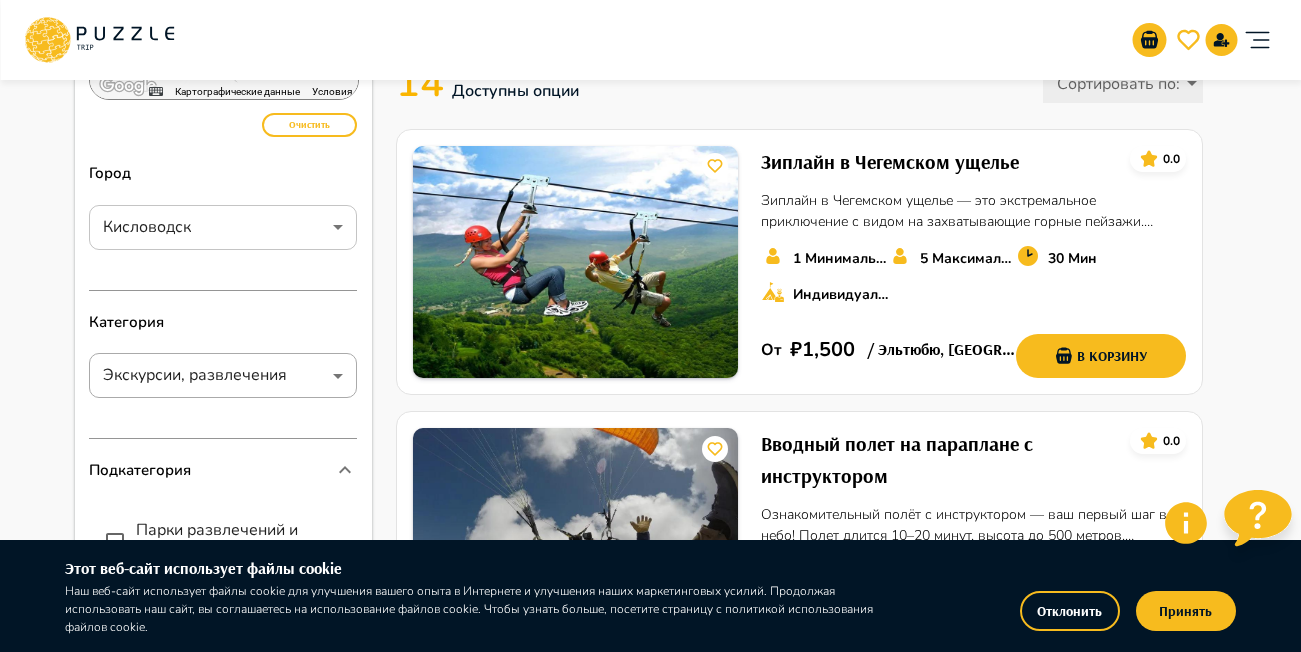 click on "Организаторам услуг Турагентствам Зарегистрироваться Войти RUB *** RU   ** Изменить категорию Открыть карту ← Переместить влево → Переместить вправо ↑ Переместить вверх ↓ Переместить вниз + Приблизить - Уменьшить Home Переместить влево на 75 % End Переместить вправо на 75 % Предыдущая страница Переместить вверх на 75 % Следующая страница Переместить вниз на 75 % Для навигации используйте клавиши со стрелками. Чтобы изменить масштаб, прокручивайте карту, удерживая клавишу Ctrl. [PERSON_NAME] Спутник Названия объектов Картографические данные 5 км  Условия Очистить ​ 1" at bounding box center (650, 1697) 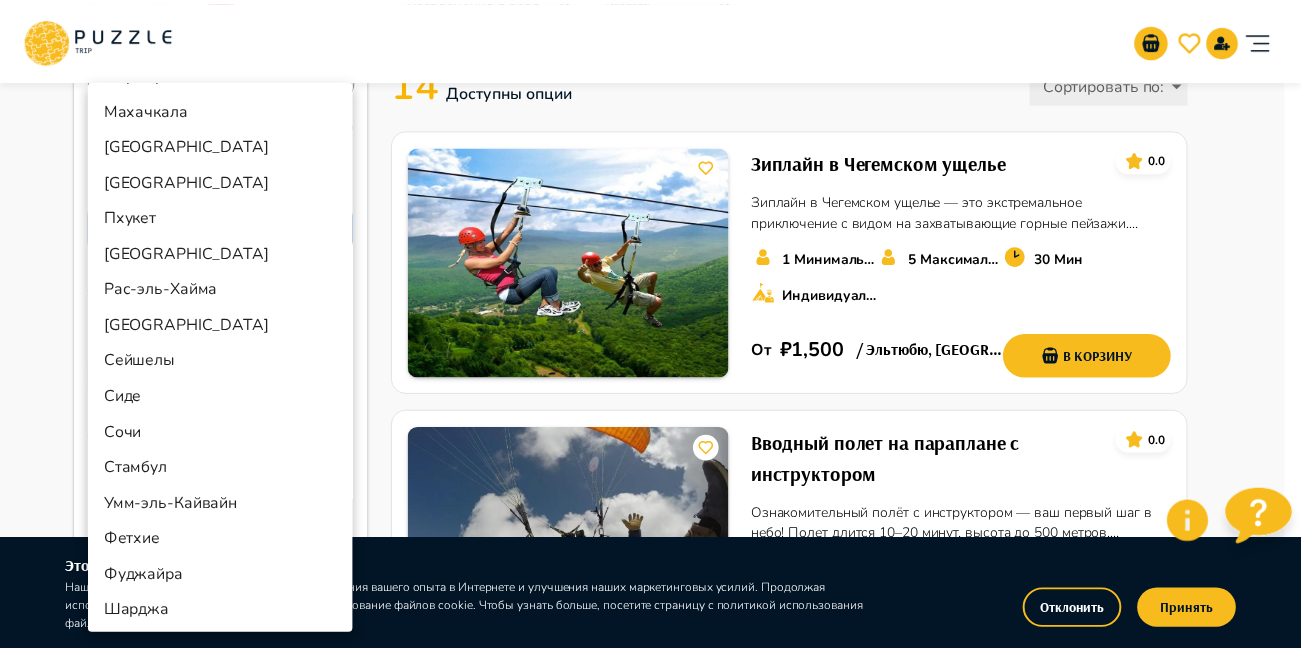 scroll, scrollTop: 612, scrollLeft: 0, axis: vertical 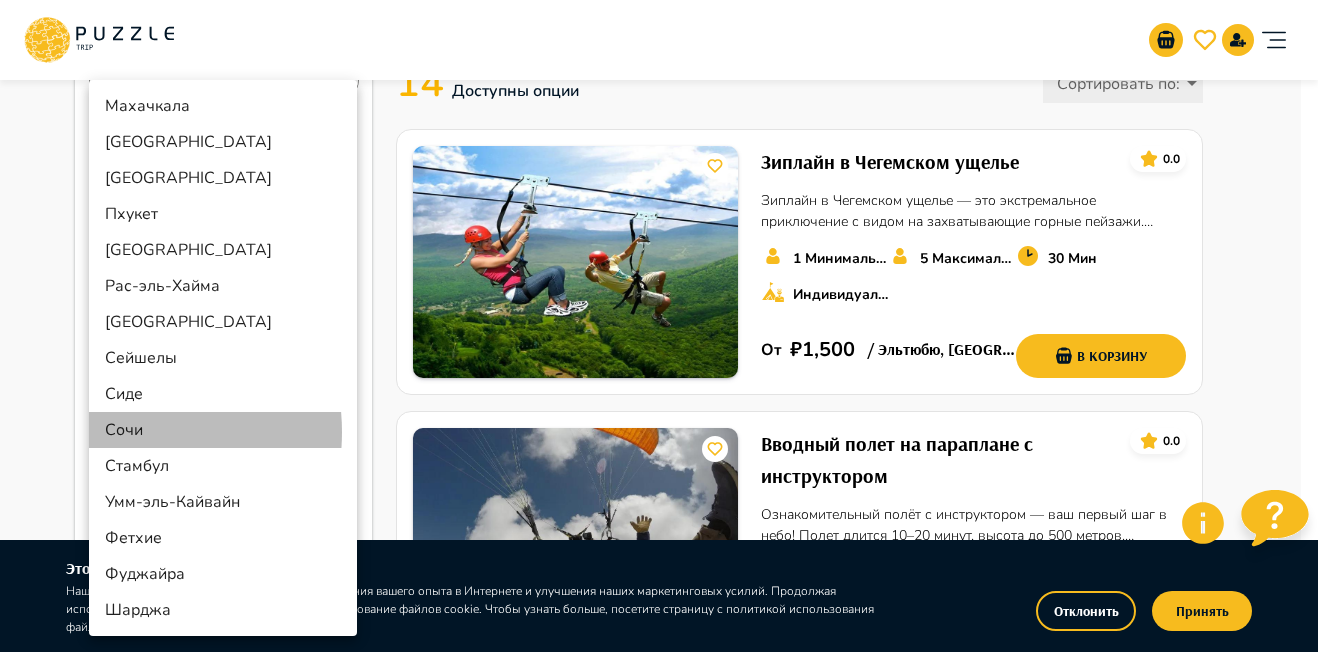 click on "Сочи" at bounding box center (223, 430) 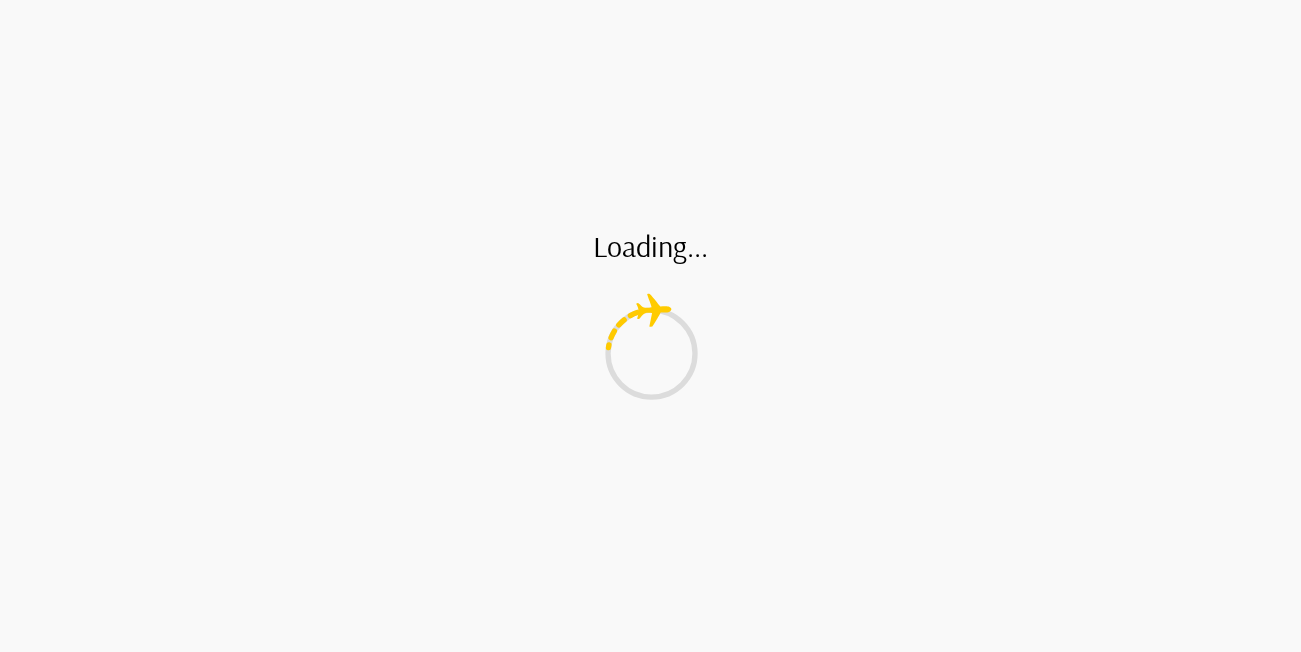 scroll, scrollTop: 0, scrollLeft: 0, axis: both 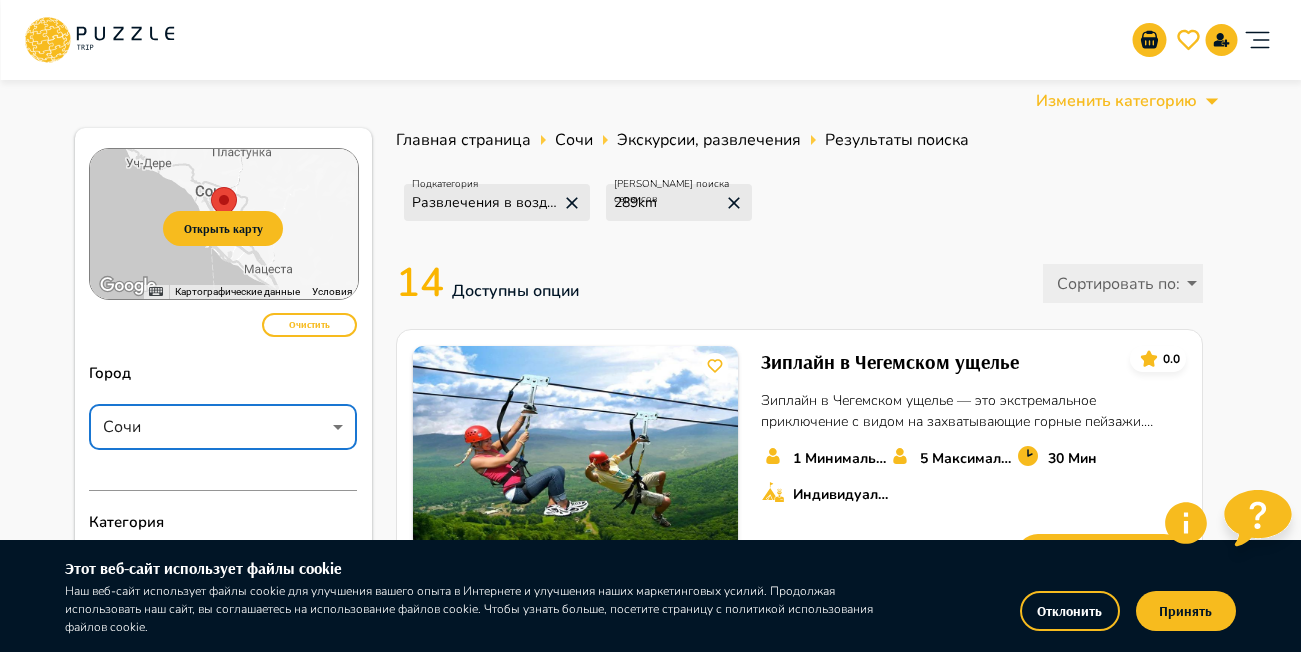 click on "Отклонить" at bounding box center (1070, 611) 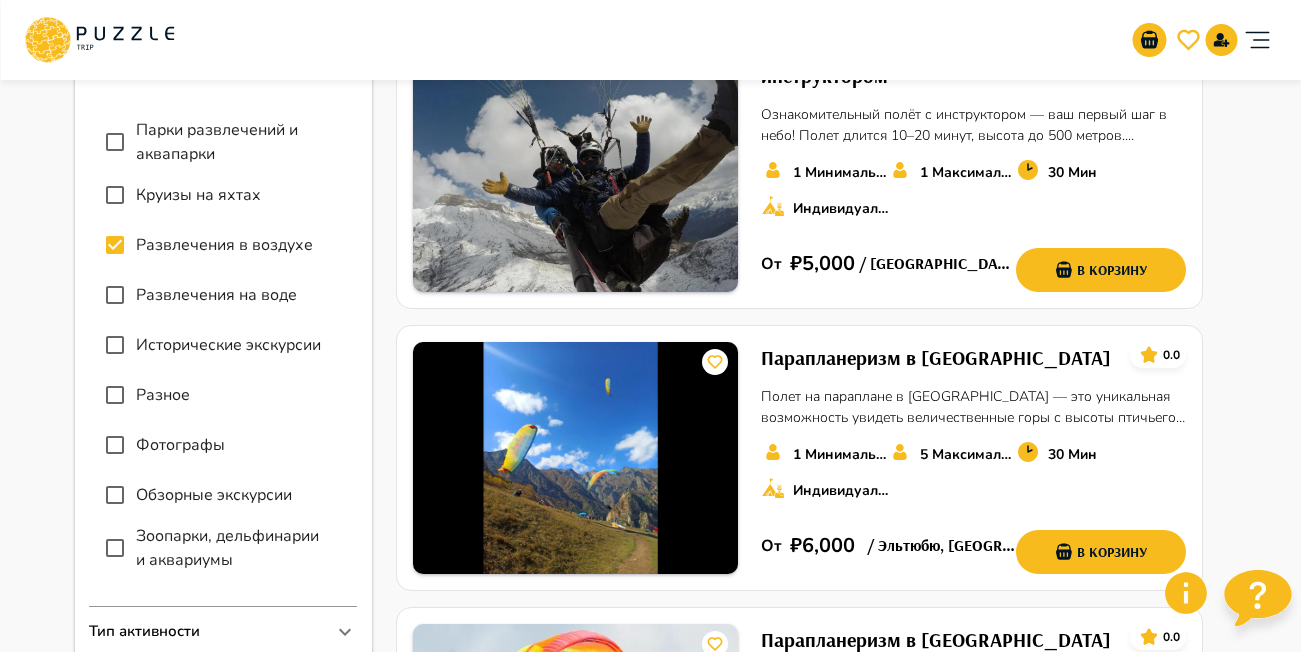 scroll, scrollTop: 700, scrollLeft: 0, axis: vertical 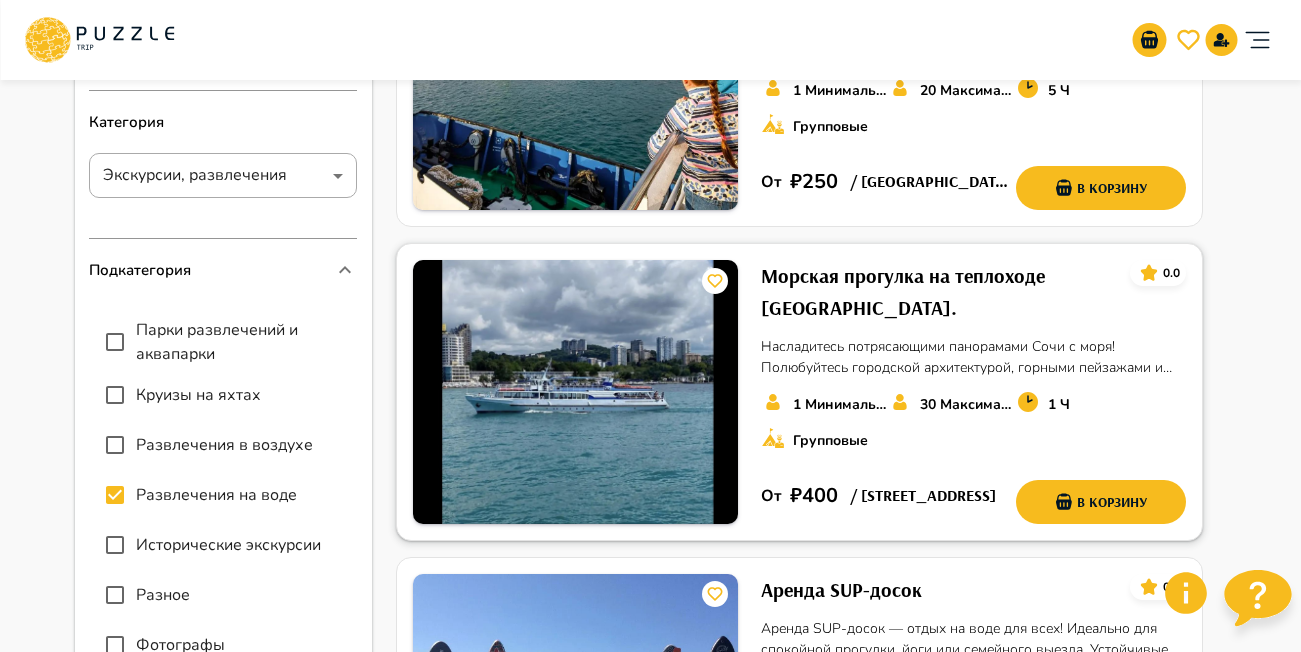 click on "Морская прогулка на теплоходе Ай-Тодор." at bounding box center [937, 292] 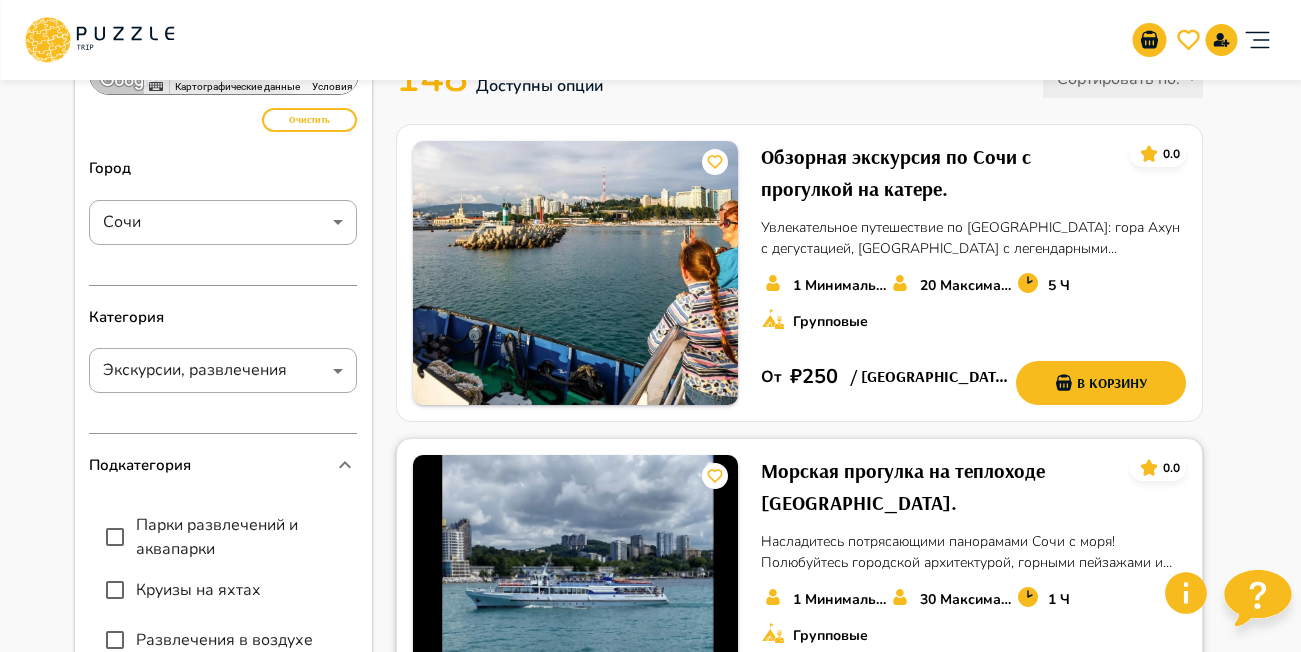 scroll, scrollTop: 200, scrollLeft: 0, axis: vertical 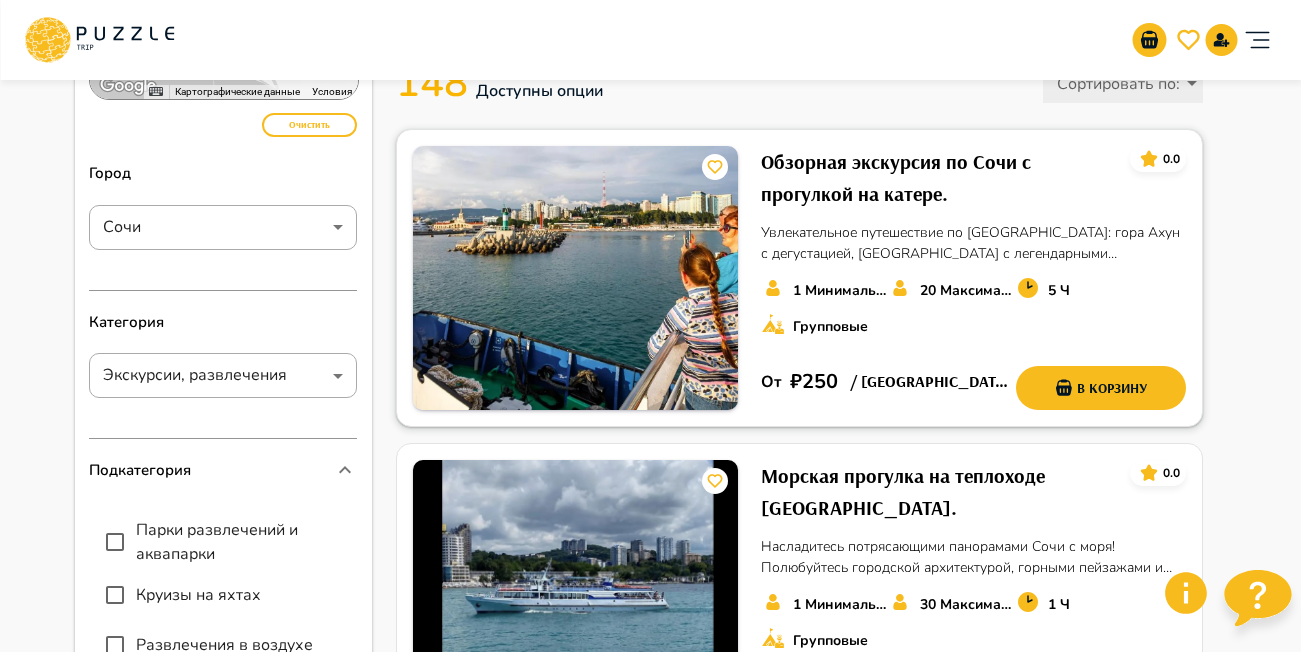 click on "Обзорная экскурсия по Сочи с прогулкой на катере." at bounding box center (937, 178) 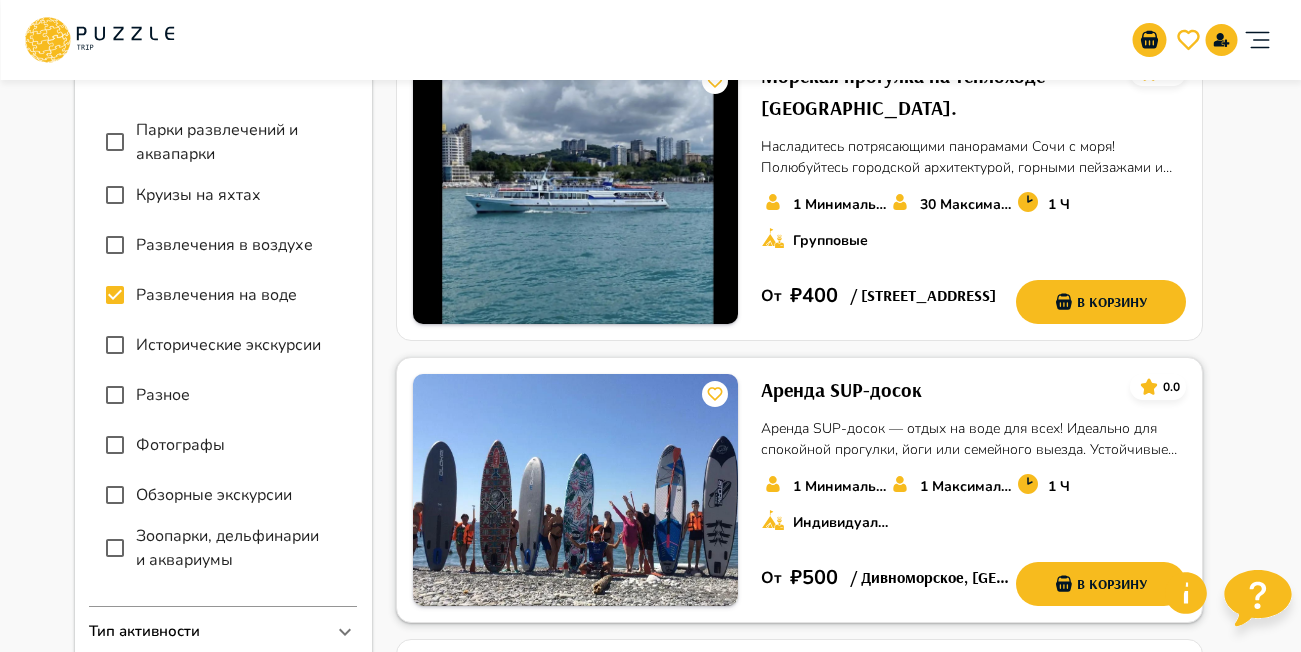 scroll, scrollTop: 800, scrollLeft: 0, axis: vertical 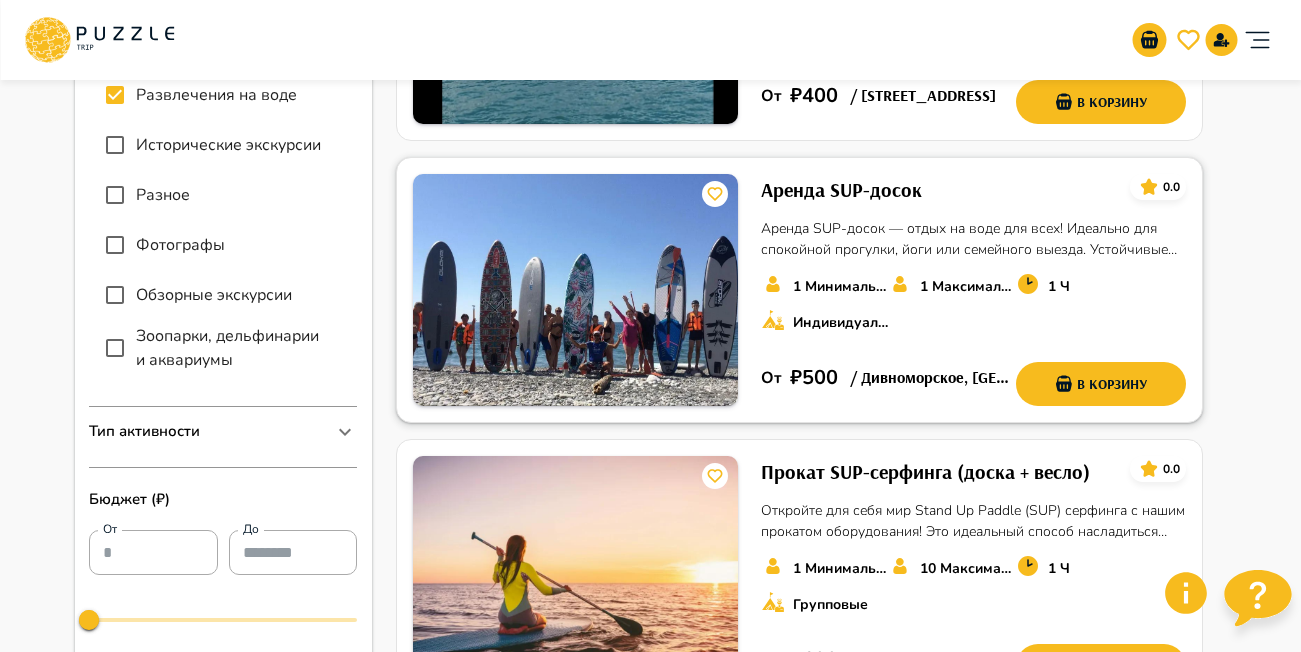 click on "Аренда SUP-досок" at bounding box center [841, 190] 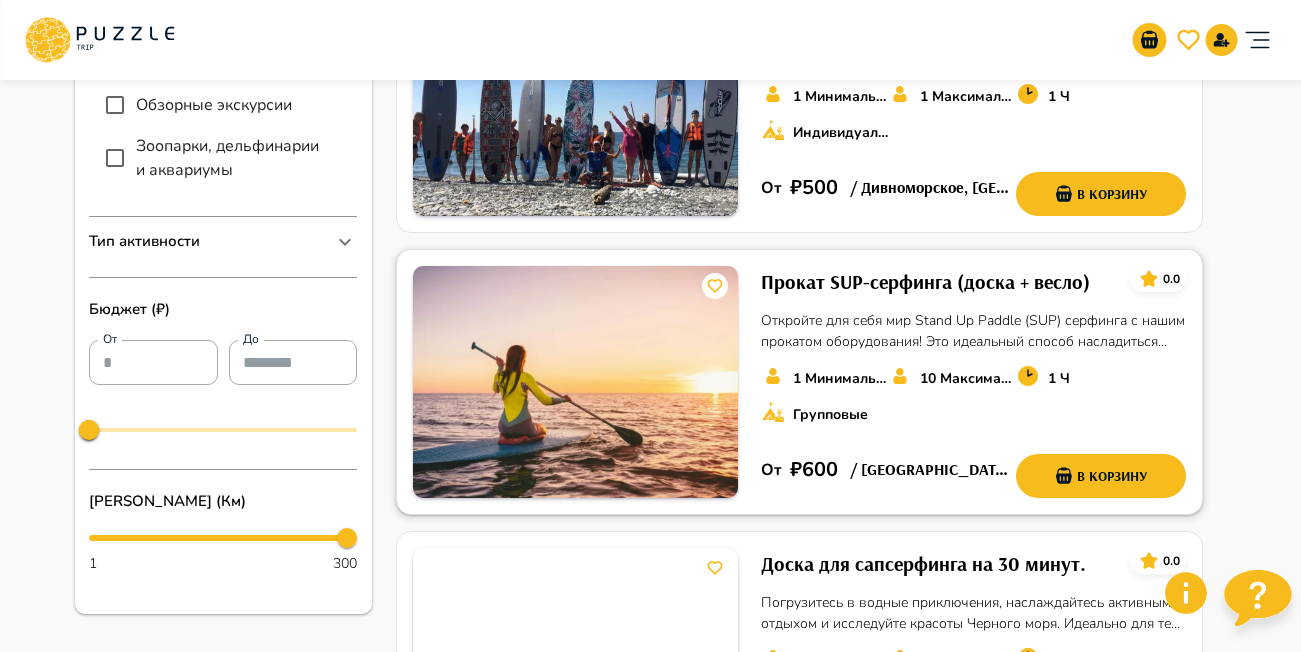 scroll, scrollTop: 1000, scrollLeft: 0, axis: vertical 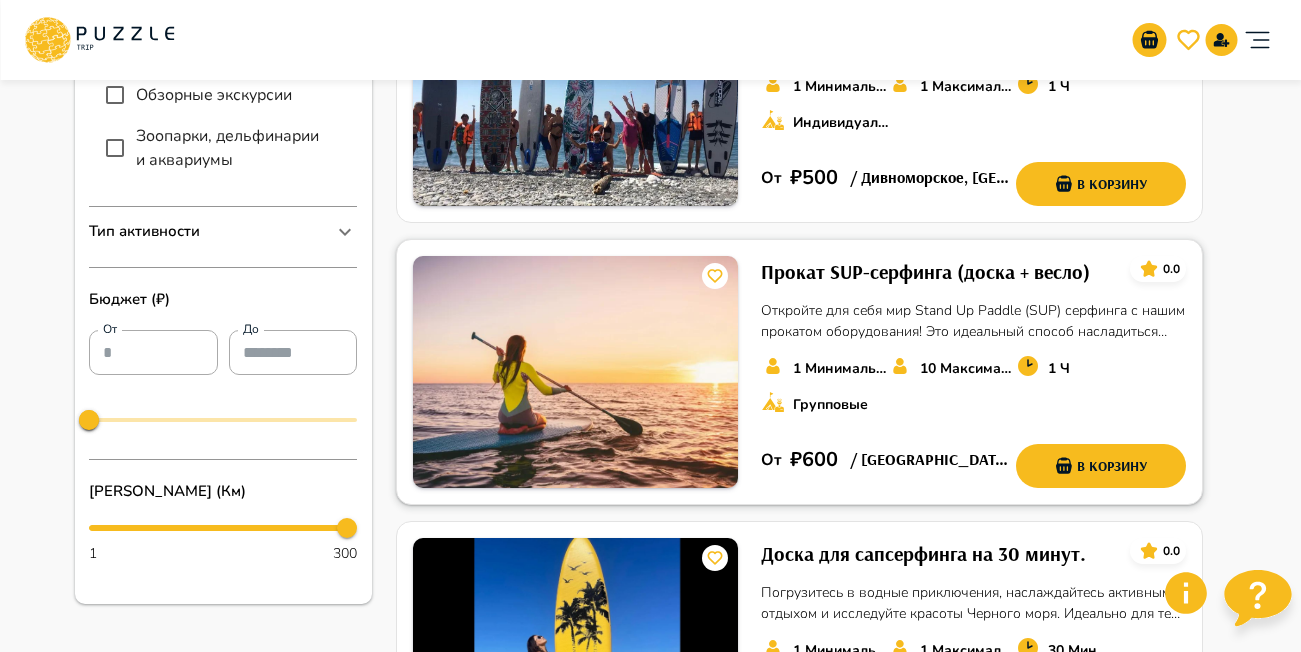 click on "Прокат SUP-серфинга (доска + весло)" at bounding box center (925, 272) 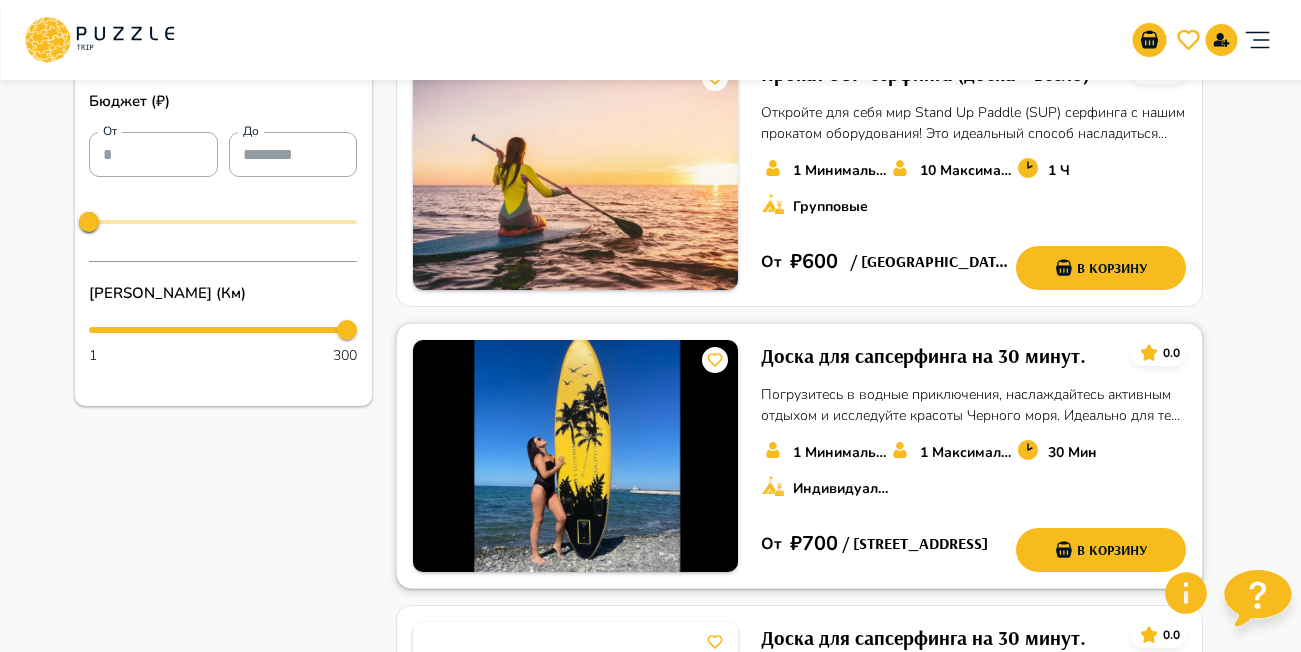 scroll, scrollTop: 1200, scrollLeft: 0, axis: vertical 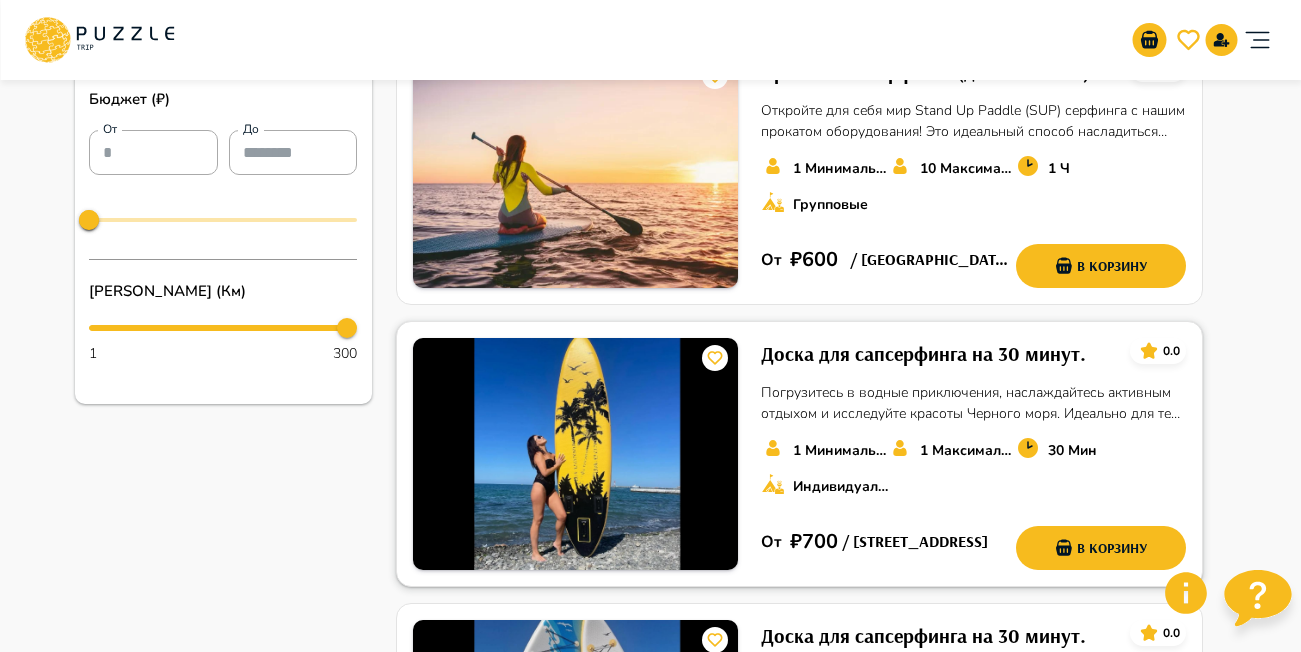 click on "Доска для сапсерфинга на 30 минут." at bounding box center [923, 354] 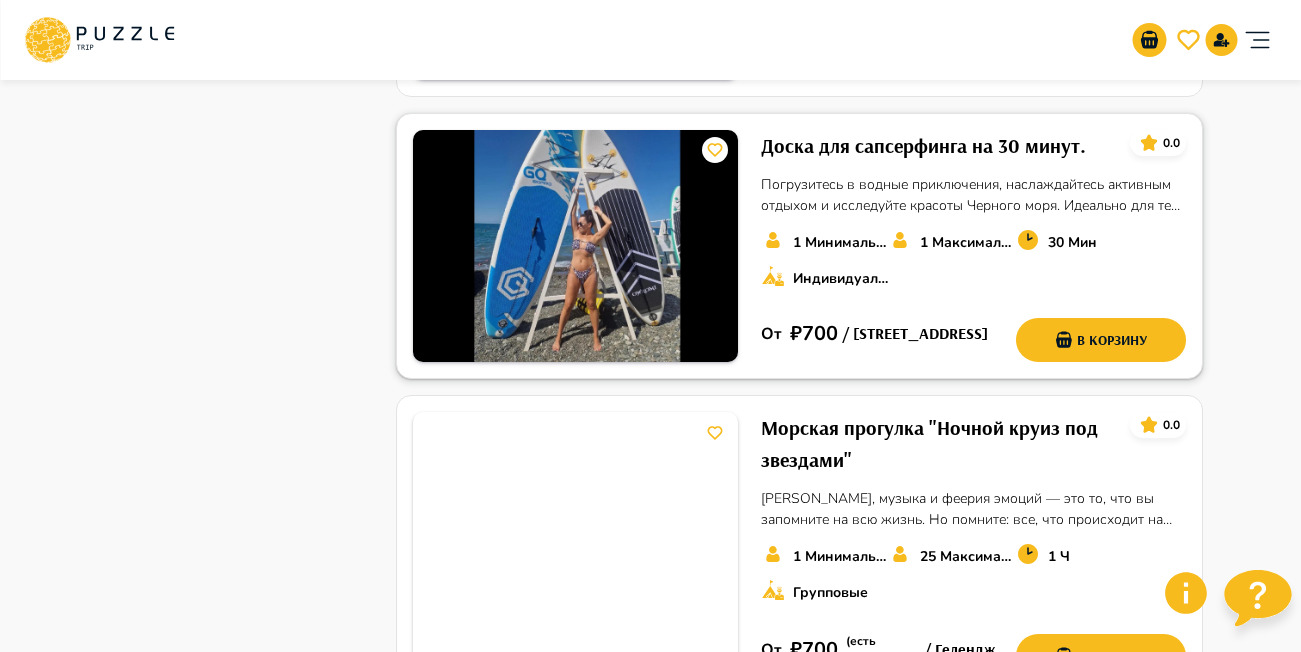 scroll, scrollTop: 1700, scrollLeft: 0, axis: vertical 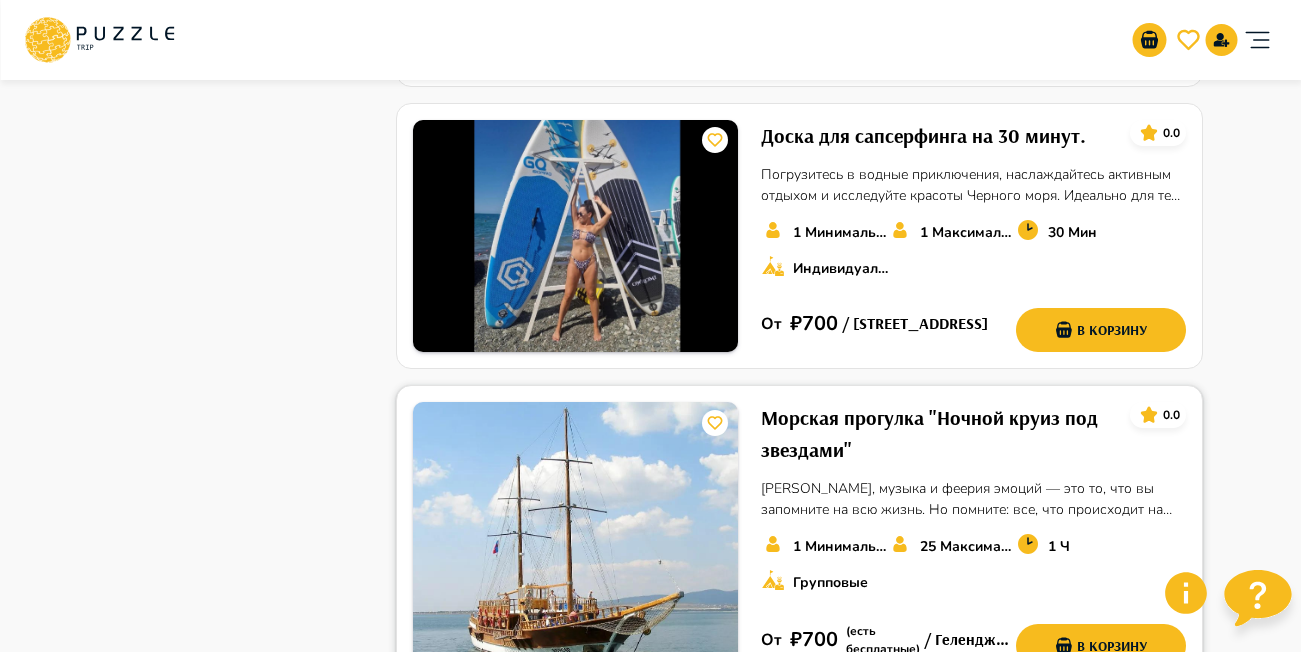 click on "Морская прогулка "Ночной круиз под звездами"" at bounding box center (937, 434) 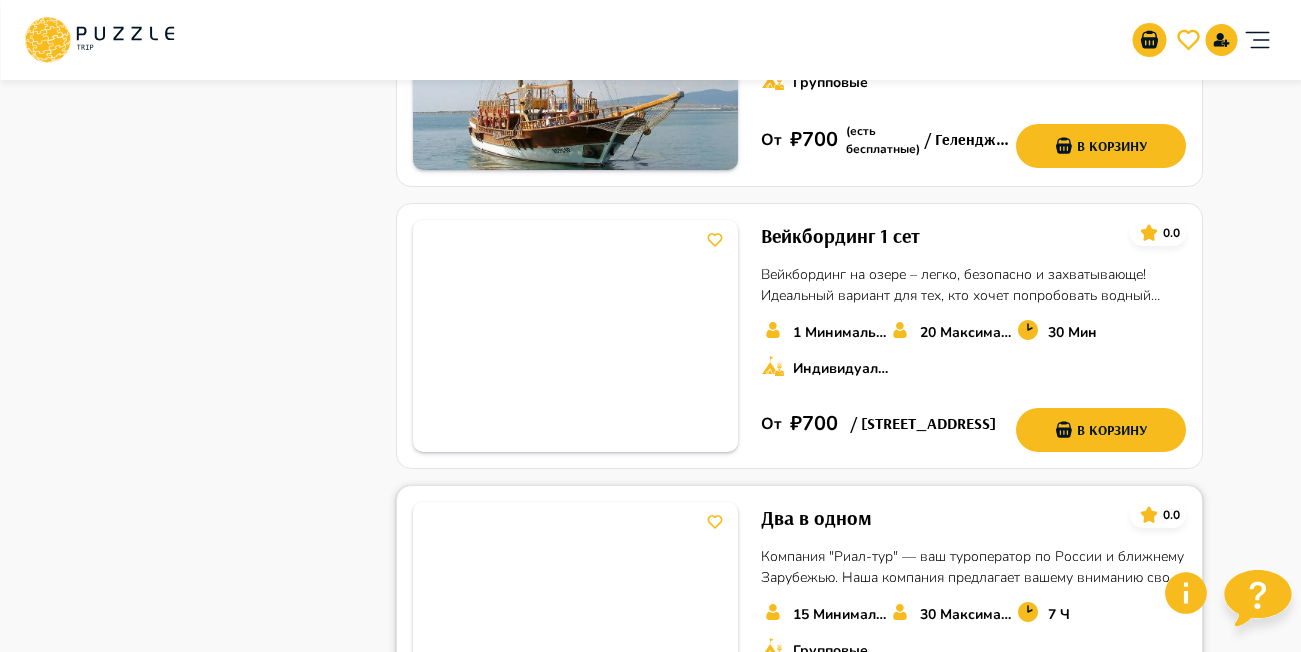 scroll, scrollTop: 2300, scrollLeft: 0, axis: vertical 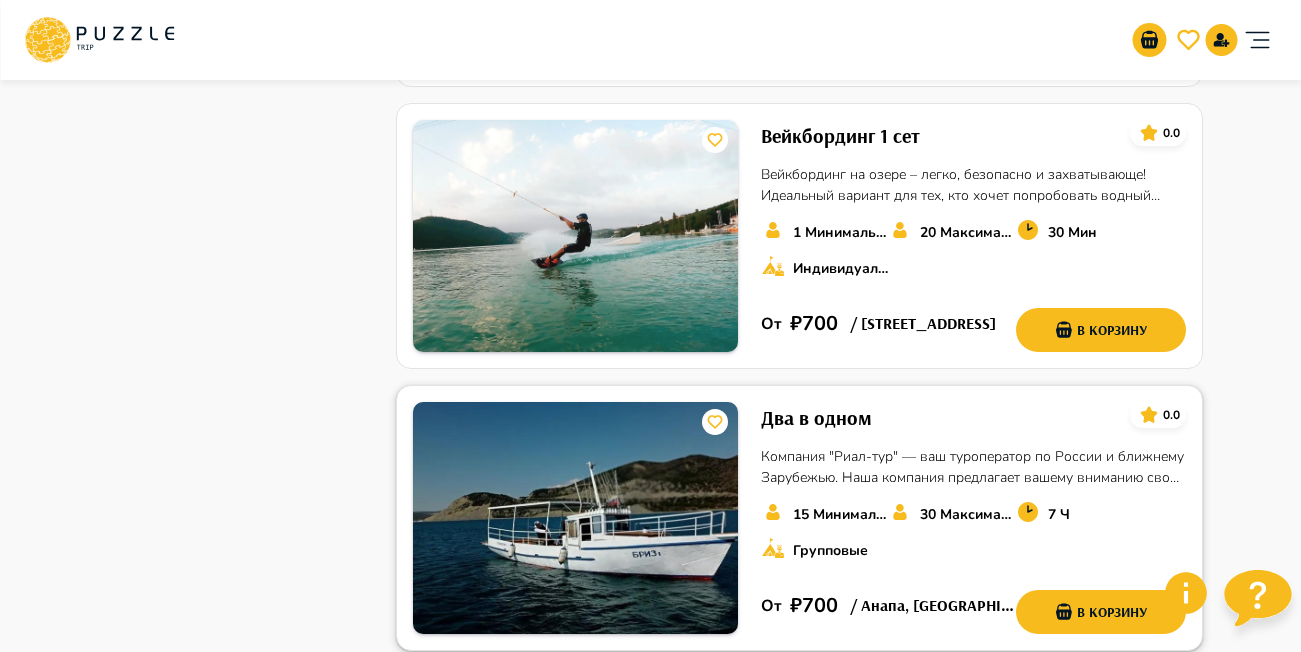 click on "Два в одном" at bounding box center [816, 418] 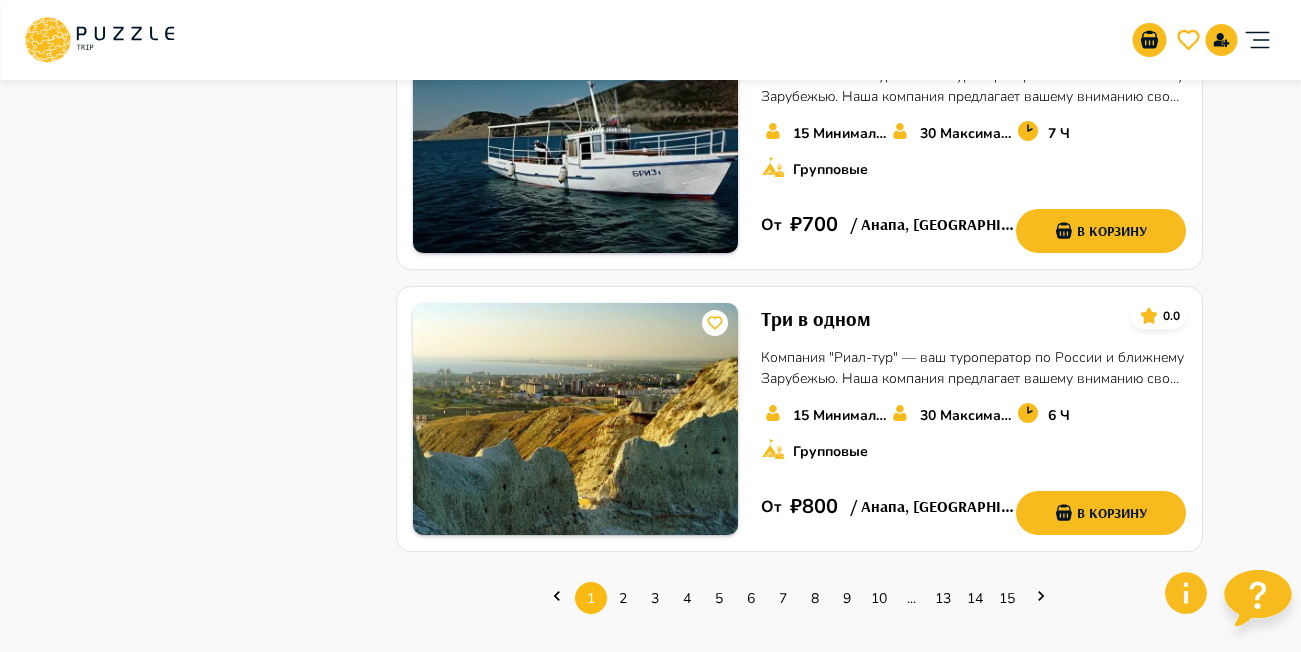 scroll, scrollTop: 2800, scrollLeft: 0, axis: vertical 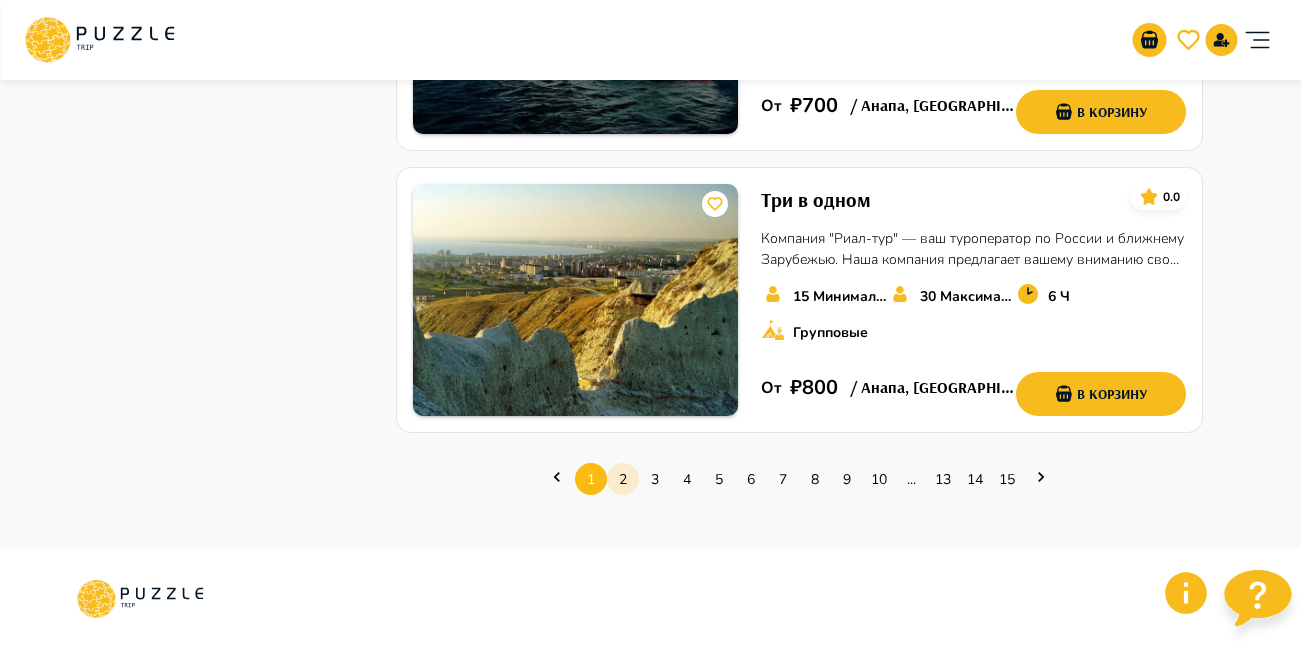 click on "2" at bounding box center (623, 479) 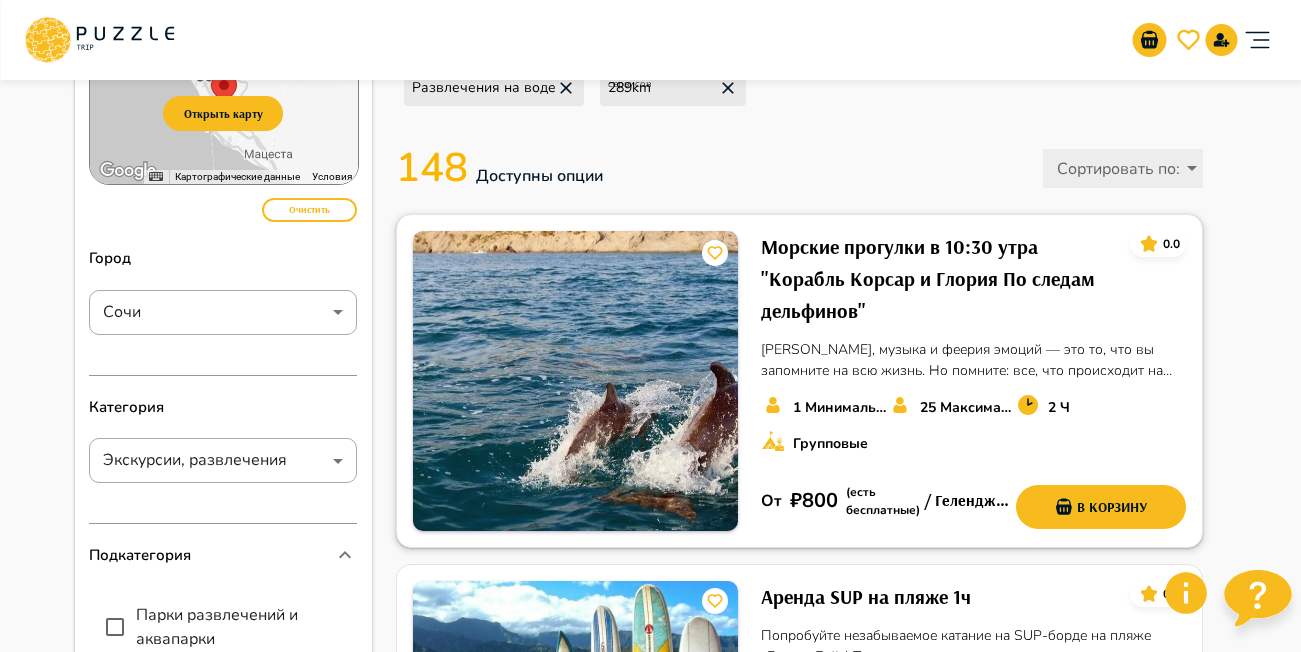 scroll, scrollTop: 200, scrollLeft: 0, axis: vertical 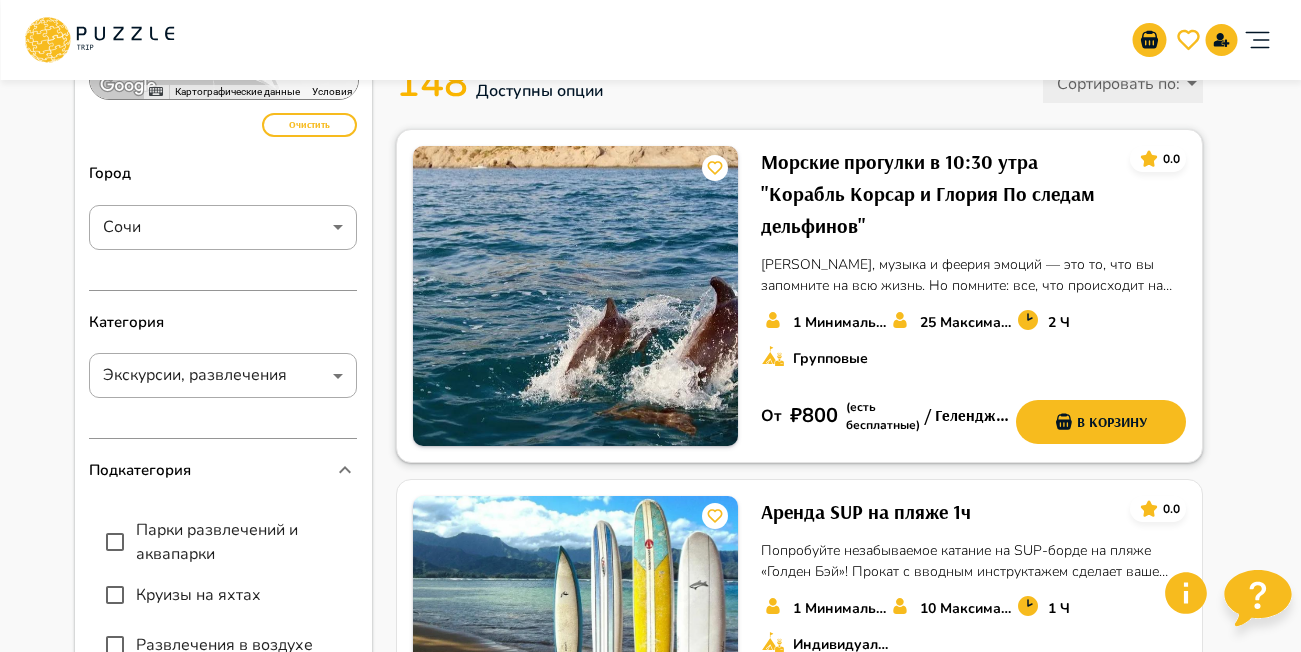 click on "Морские прогулки в 10:30 утра "Корабль Корсар и Глория По следам дельфинов"" at bounding box center (937, 194) 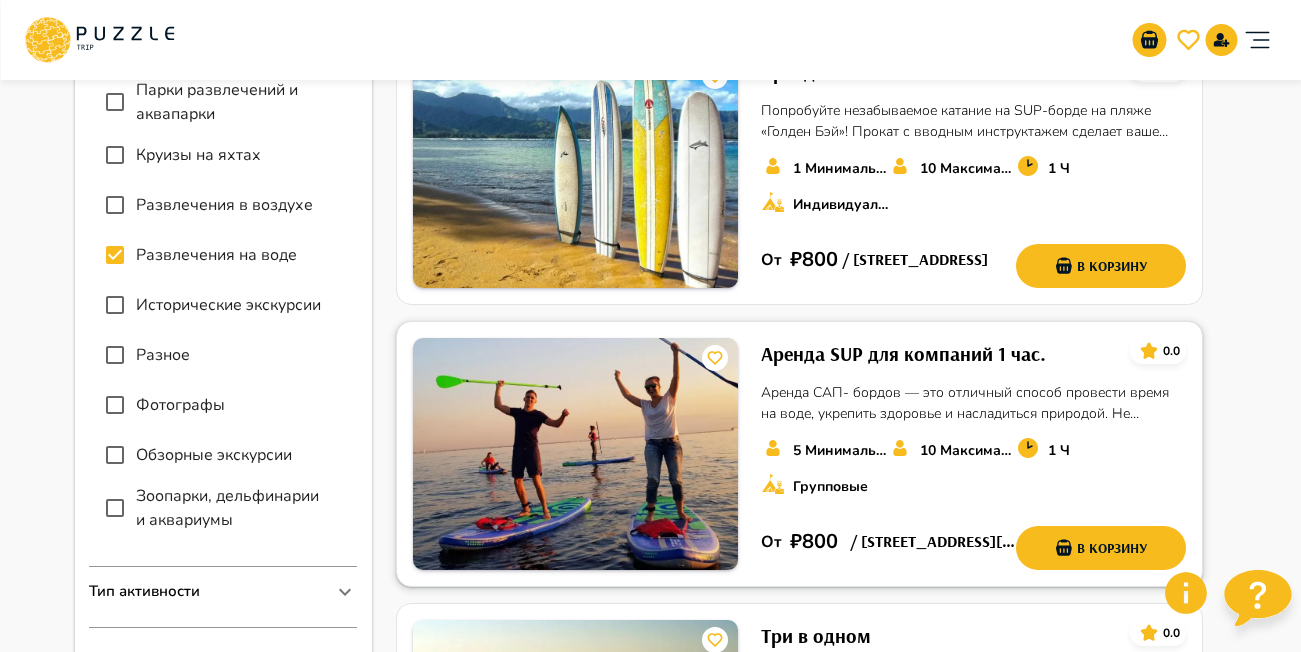 scroll, scrollTop: 800, scrollLeft: 0, axis: vertical 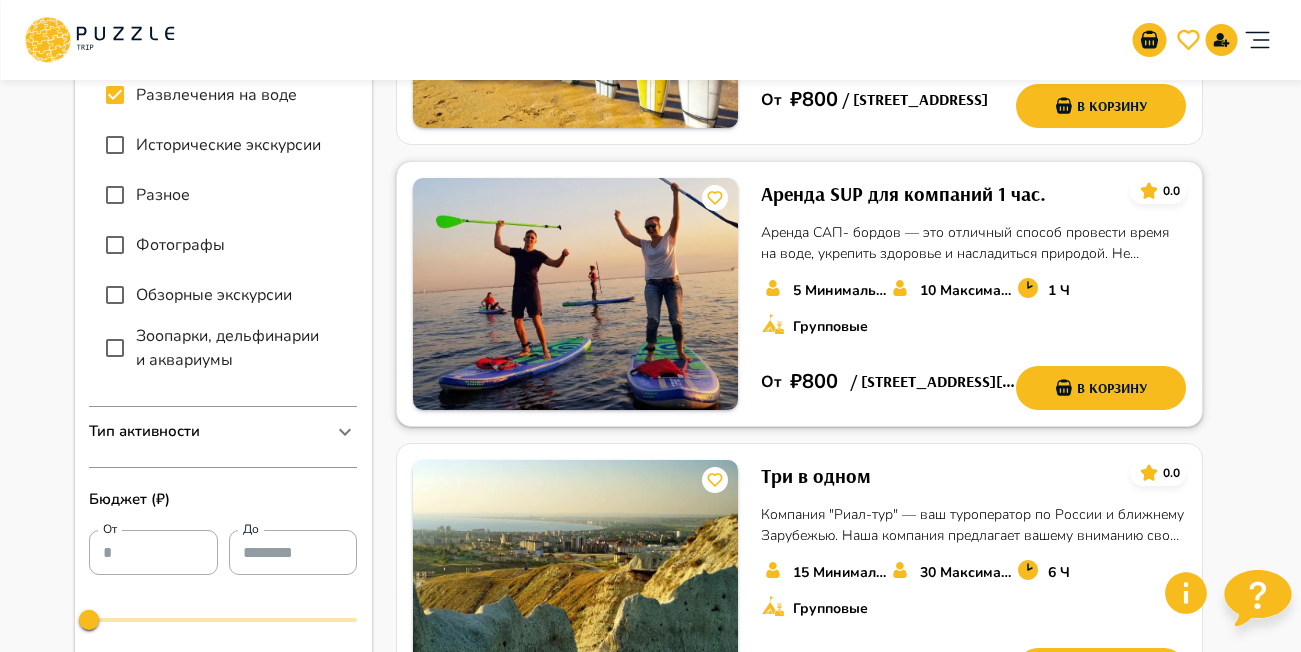 click on "Аренда SUP для компаний 1 час." at bounding box center (903, 194) 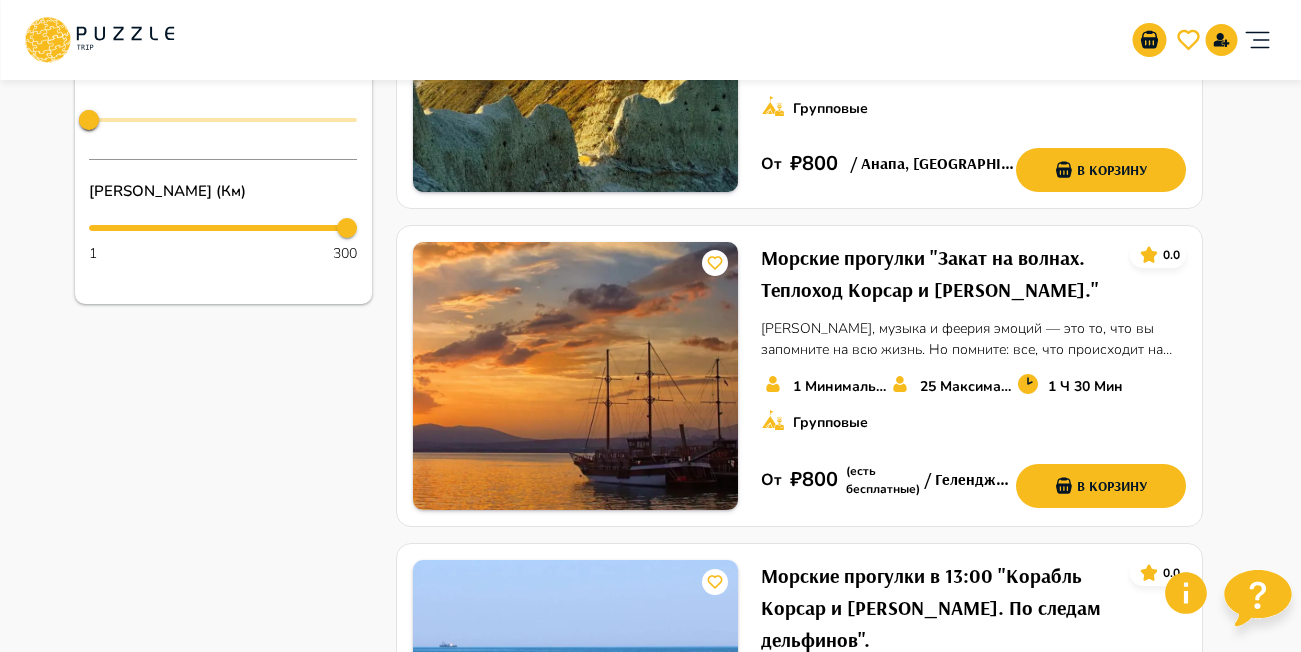 scroll, scrollTop: 1200, scrollLeft: 0, axis: vertical 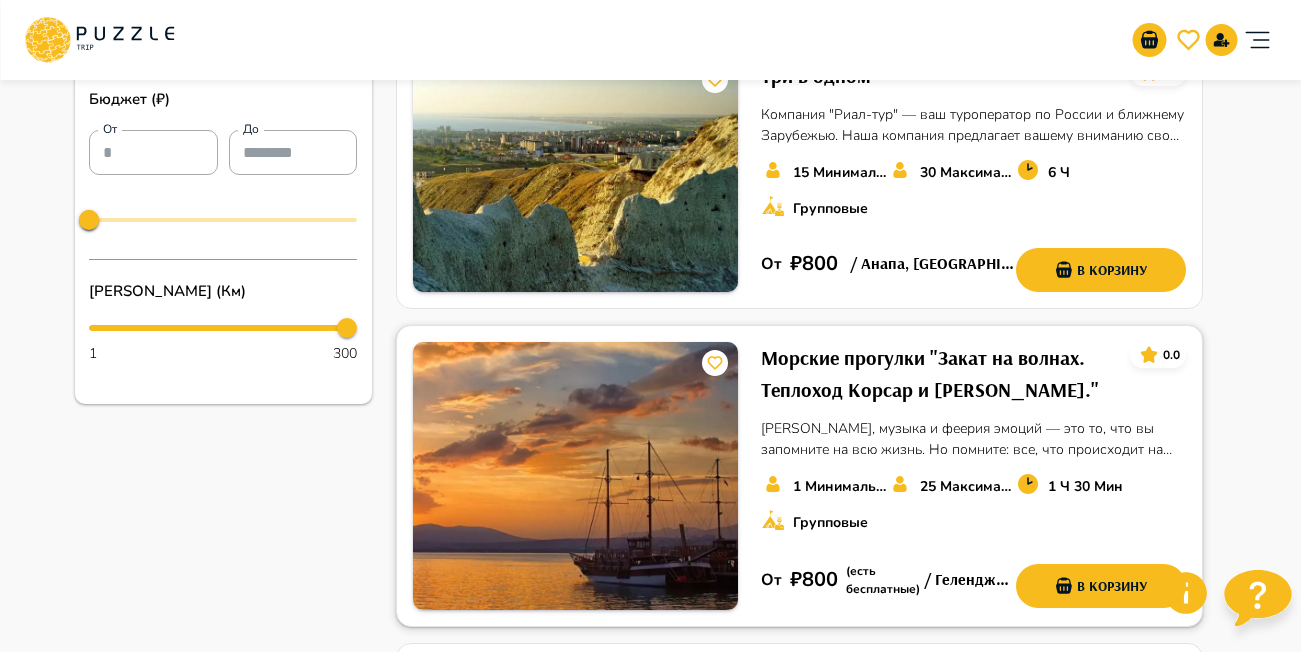 click on "Морские прогулки "Закат на волнах. Теплоход Корсар и Глория."" at bounding box center (937, 374) 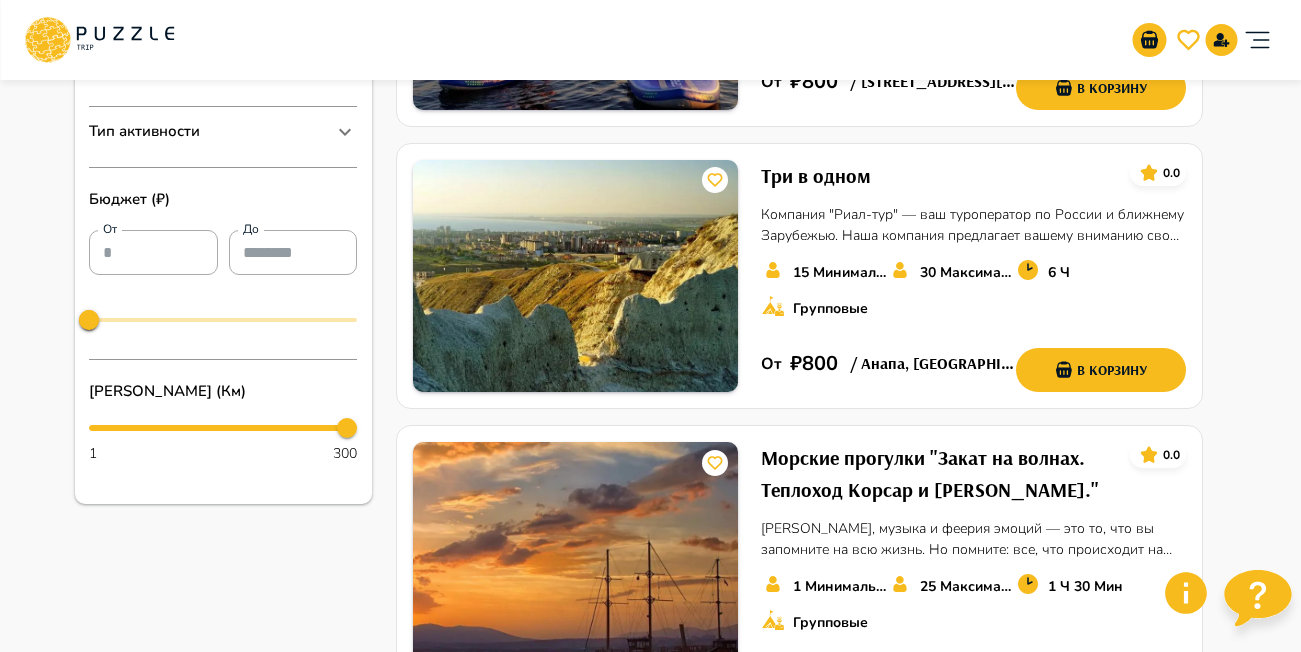 scroll, scrollTop: 1200, scrollLeft: 0, axis: vertical 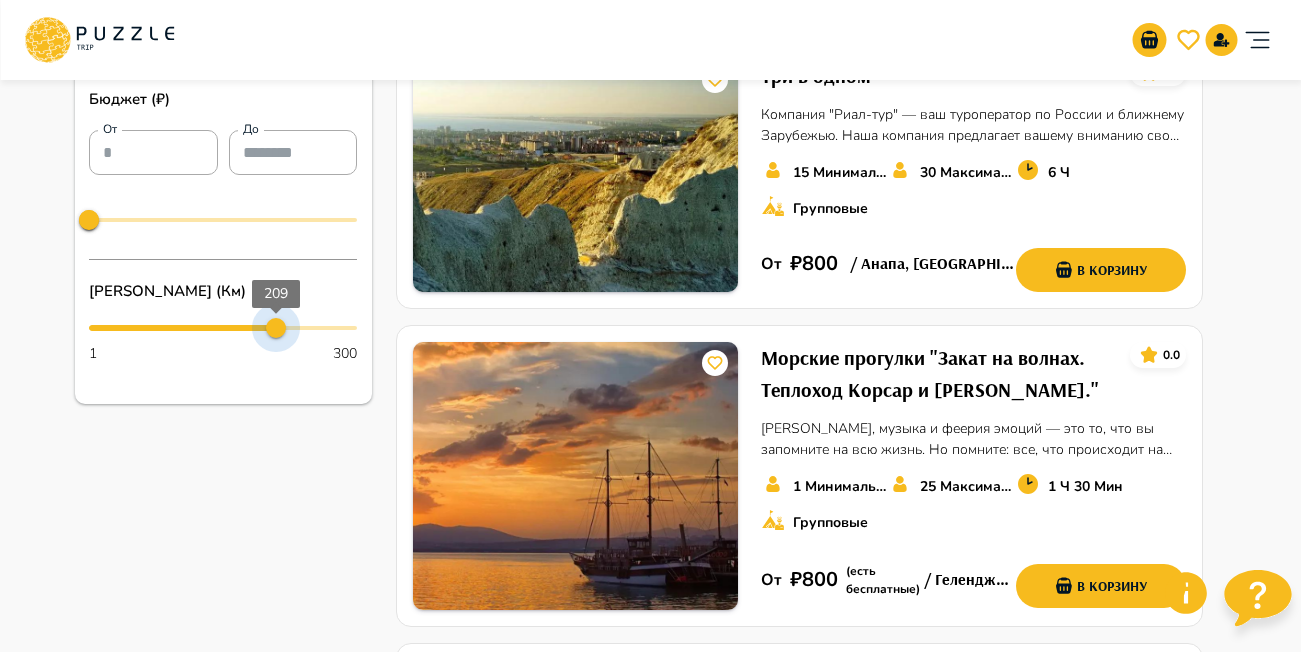 drag, startPoint x: 341, startPoint y: 331, endPoint x: 276, endPoint y: 332, distance: 65.00769 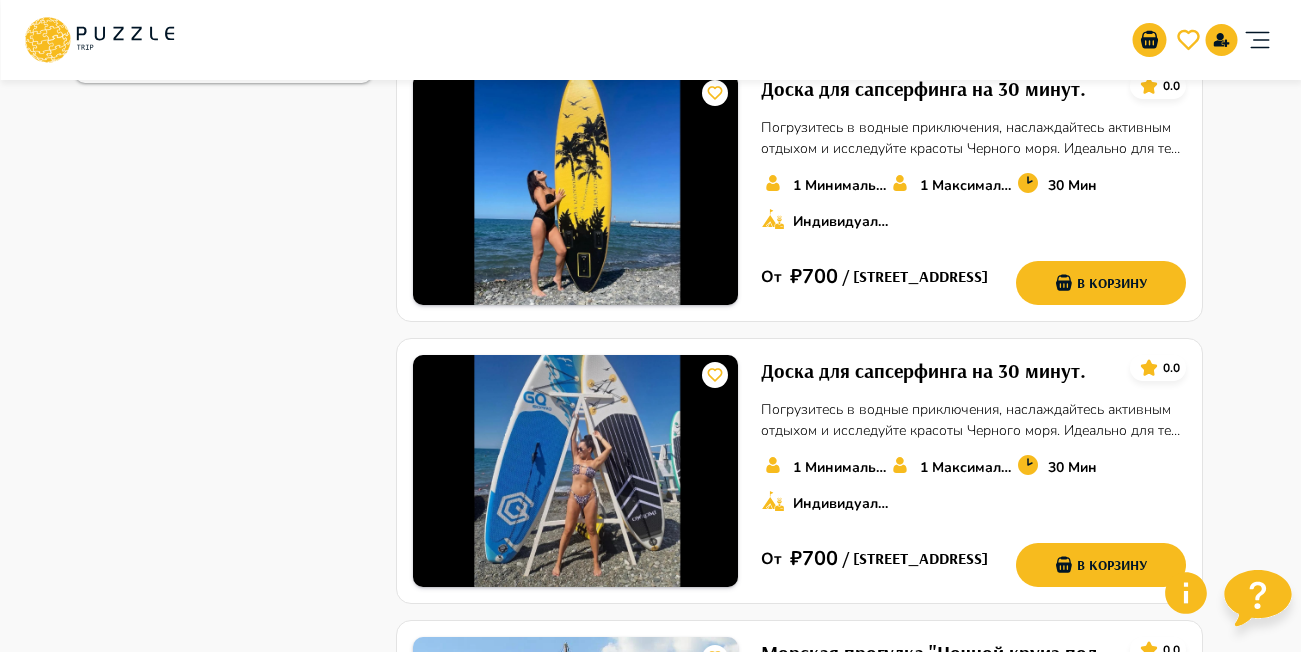 scroll, scrollTop: 1200, scrollLeft: 0, axis: vertical 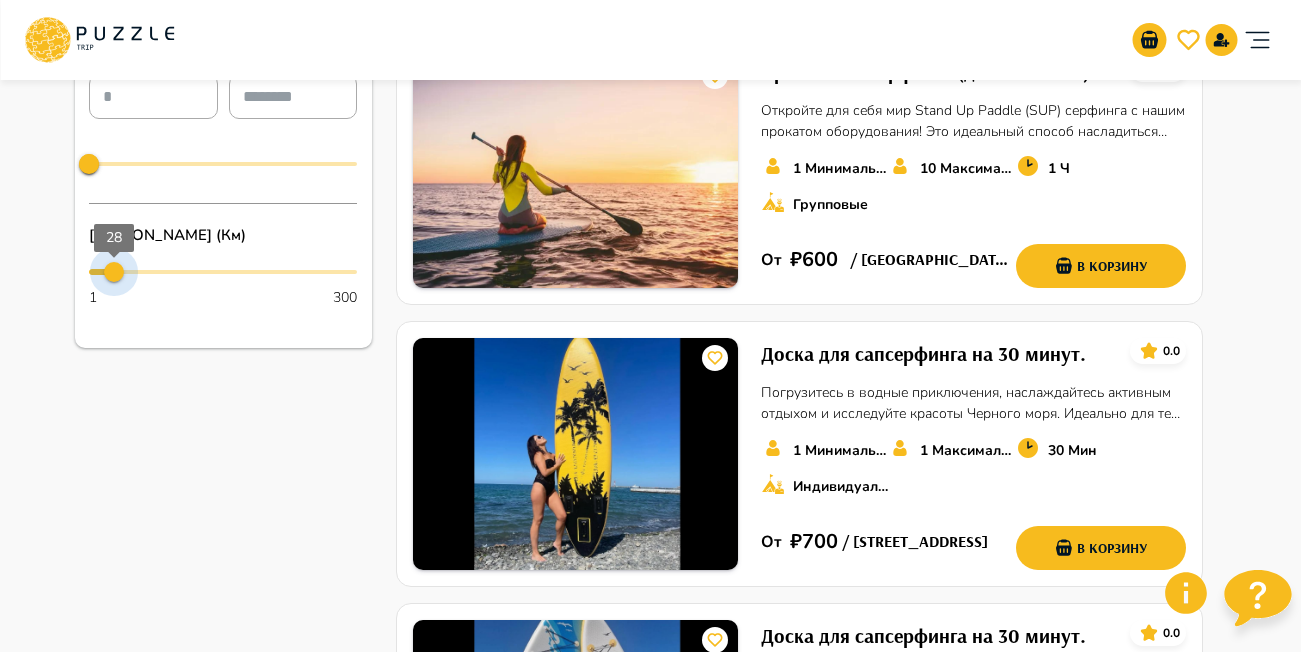 type on "**" 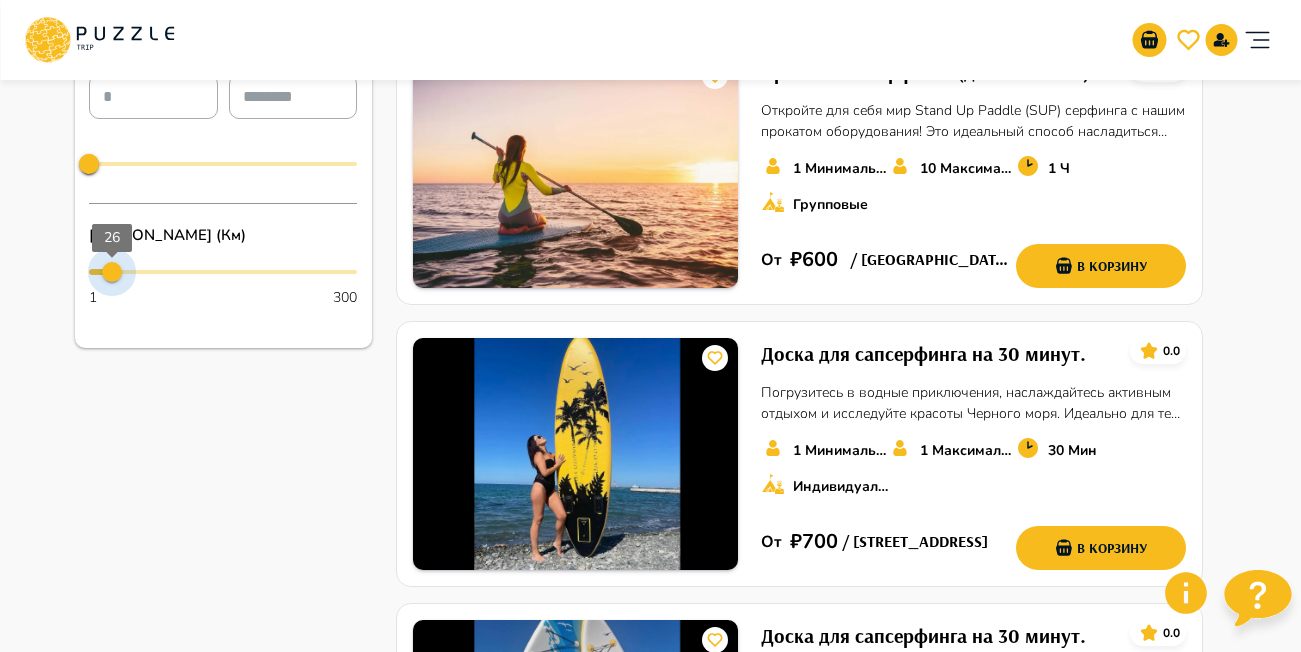drag, startPoint x: 280, startPoint y: 279, endPoint x: 112, endPoint y: 282, distance: 168.02678 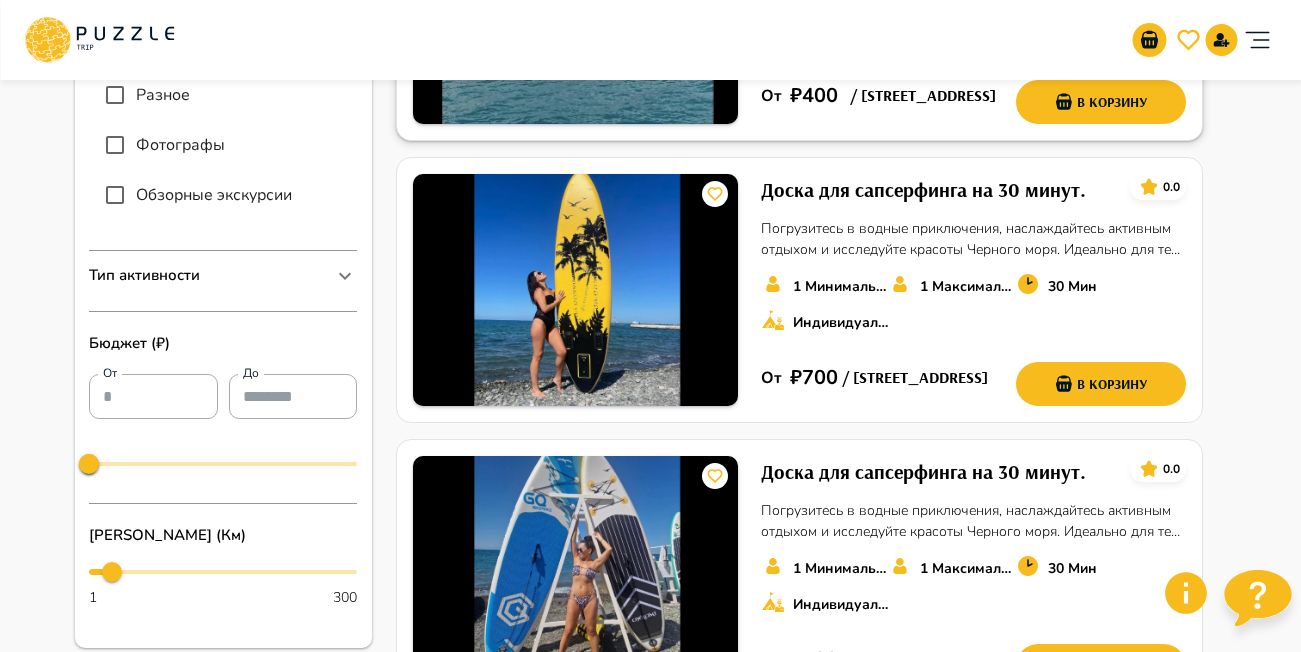 scroll, scrollTop: 1200, scrollLeft: 0, axis: vertical 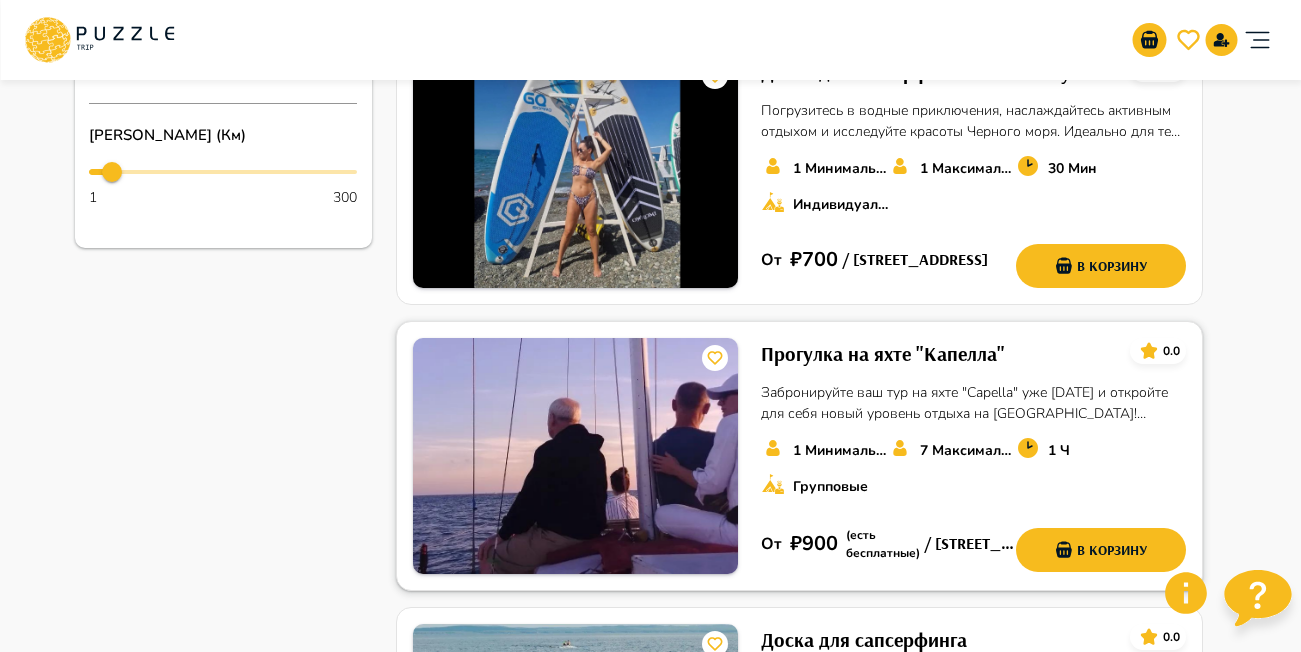 click on "Прогулка на яхте "Капелла"" at bounding box center (883, 354) 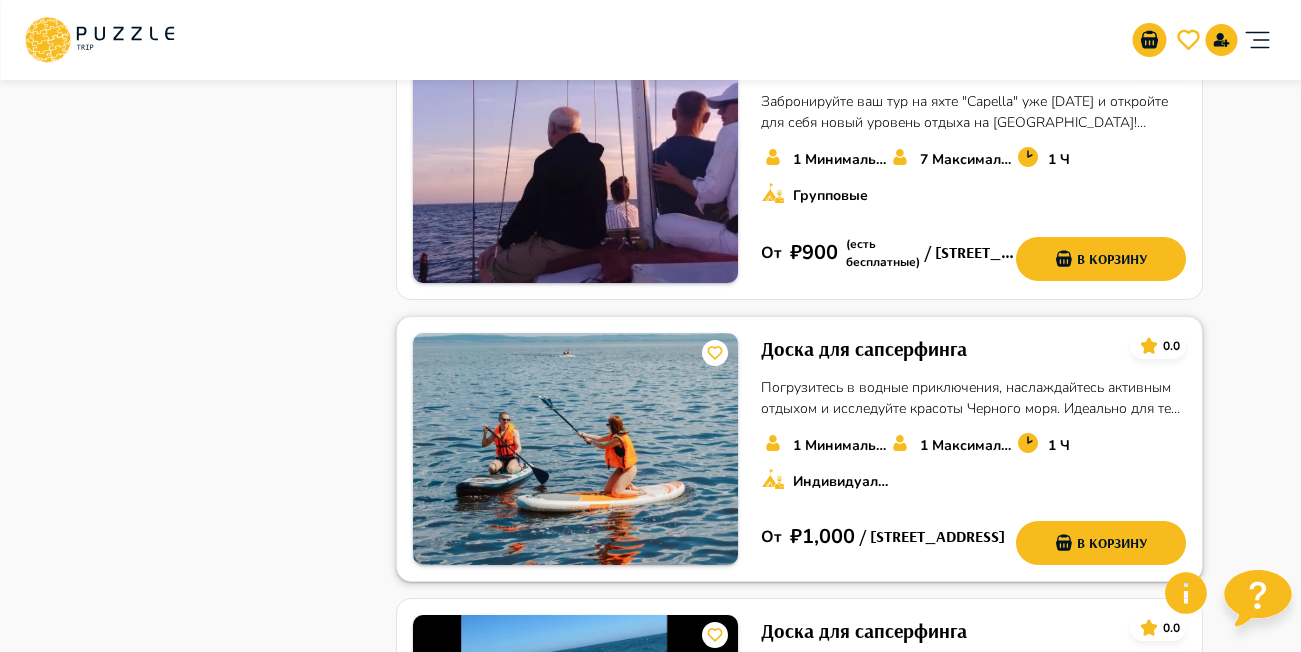 scroll, scrollTop: 1600, scrollLeft: 0, axis: vertical 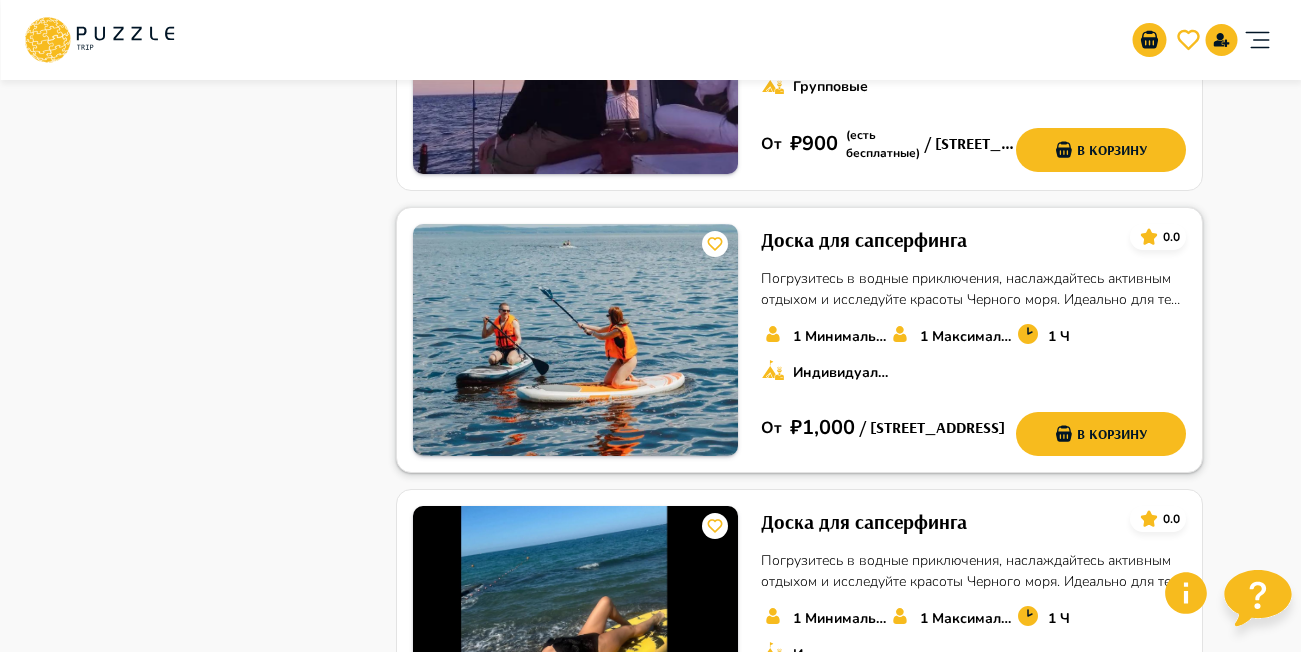 click on "Доска для сапсерфинга" at bounding box center [864, 240] 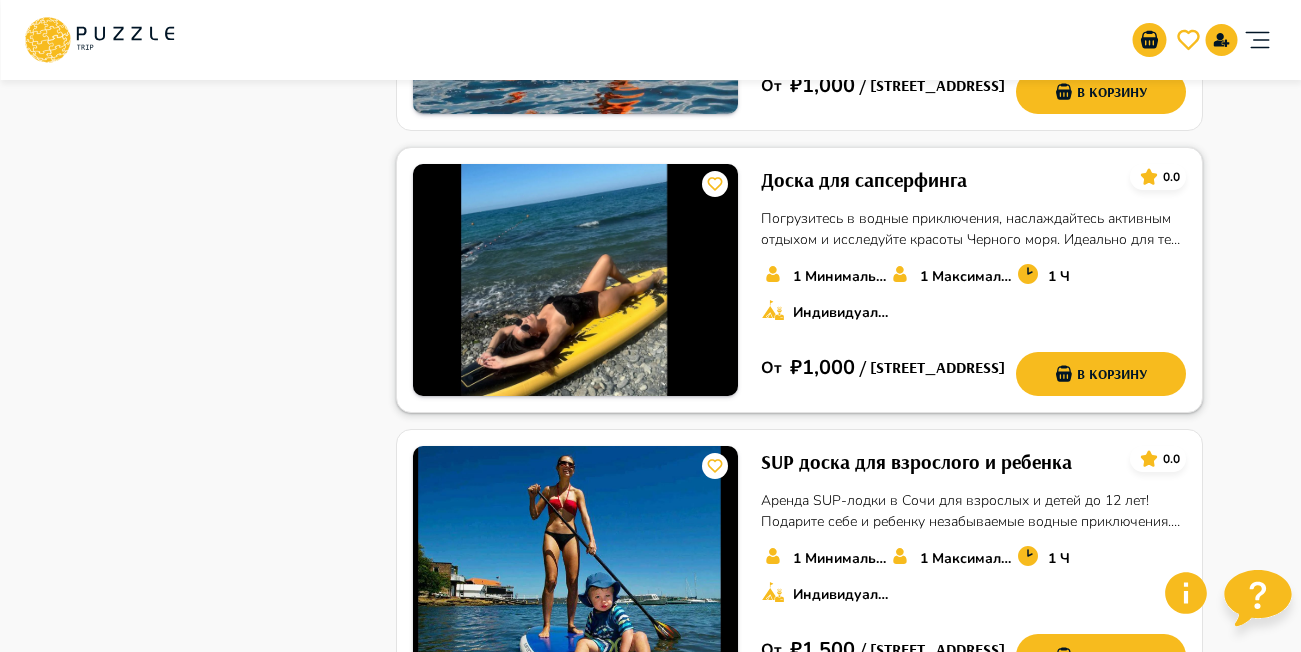 scroll, scrollTop: 2000, scrollLeft: 0, axis: vertical 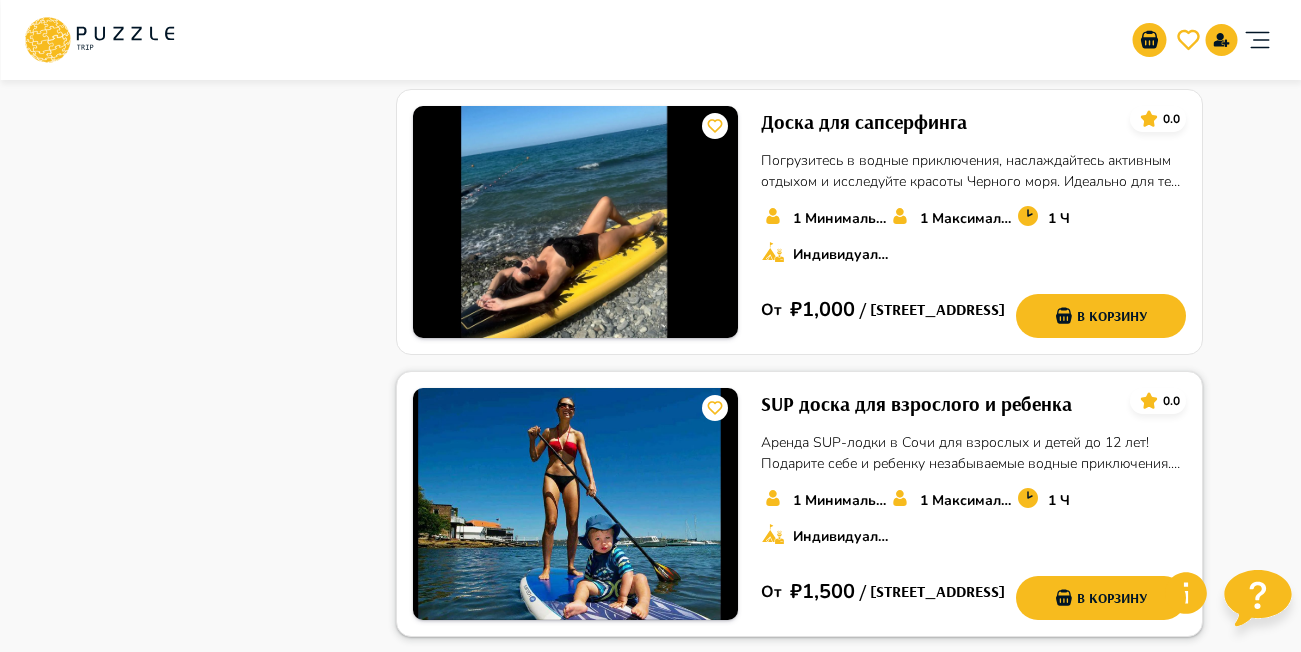 click on "SUP доска для взрослого и ребенка" at bounding box center (916, 404) 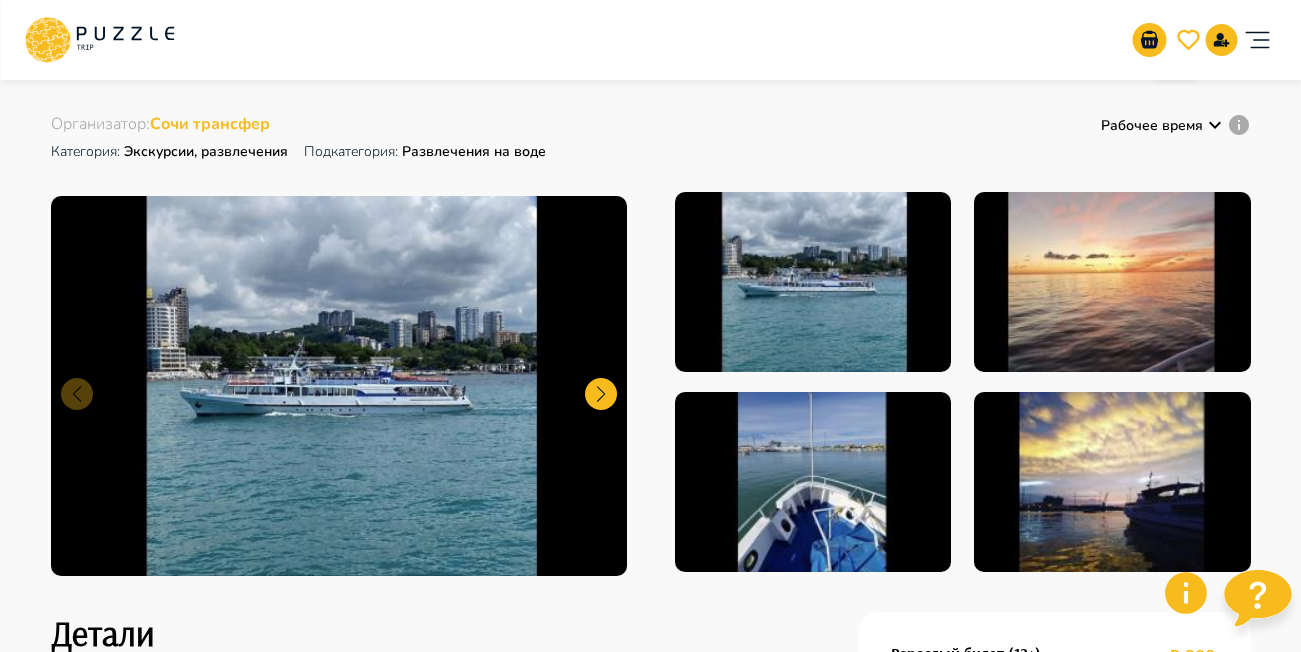 scroll, scrollTop: 0, scrollLeft: 0, axis: both 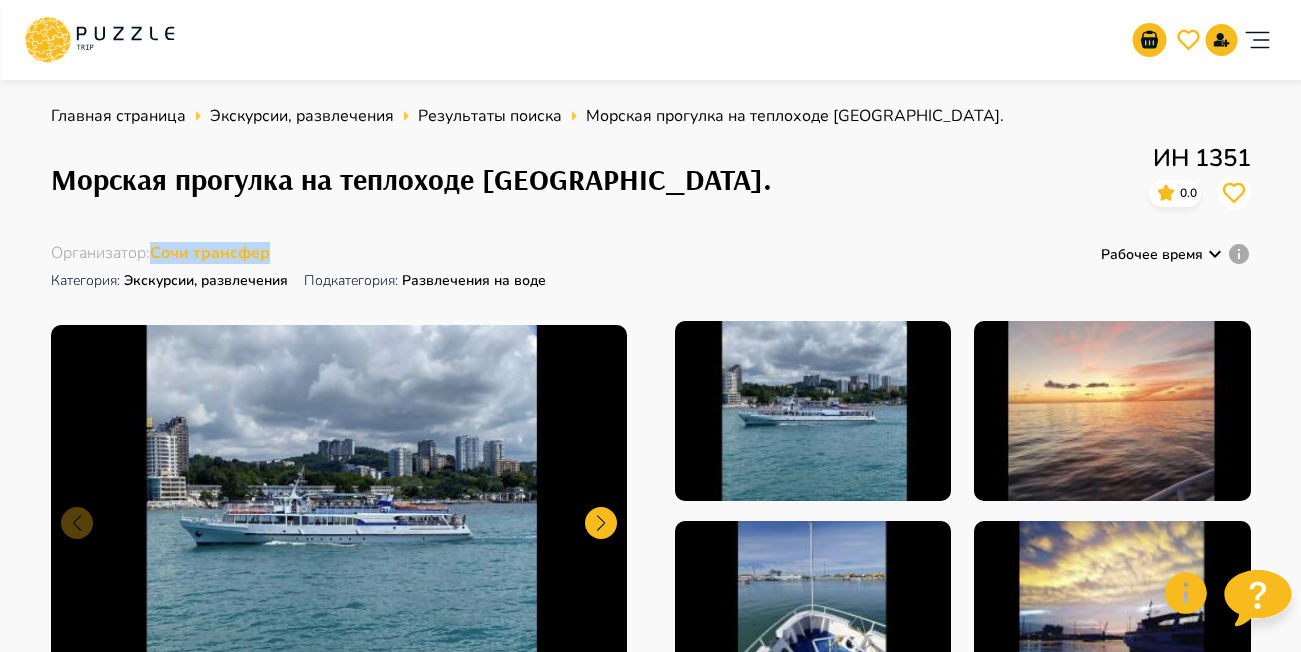 drag, startPoint x: 296, startPoint y: 256, endPoint x: 154, endPoint y: 251, distance: 142.088 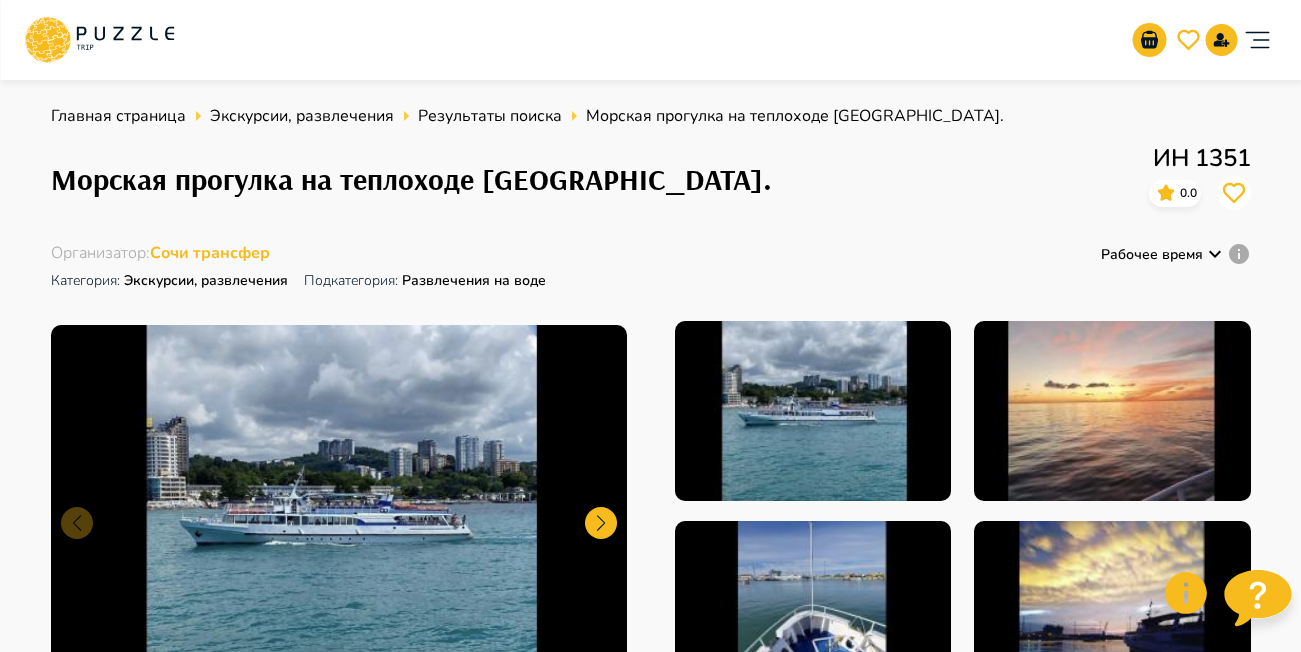 click on "Главная страница Экскурсии, развлечения Результаты поиска Морская прогулка на теплоходе Ай-Тодор. Морская прогулка на теплоходе Ай-Тодор. ИН 1351 0.0 Организатор :  Сочи трансфер   Категория :     Экскурсии, развлечения Подкатегория:     Развлечения на воде Рабочее время Детали 30 Максимальное количество мест Групповые  1 Минимальное количество мест 1 Ч Продолжительность услуги Взрослый билет (12+) ₽ 800 Детский билет (0-11) ₽ 400 В корзину Описание Краткое описание : Подробное описание : Наслаждайтесь великолепными панорамами города и гор с моря!  Теплые пледы. : : : Еда :" at bounding box center (650, 1376) 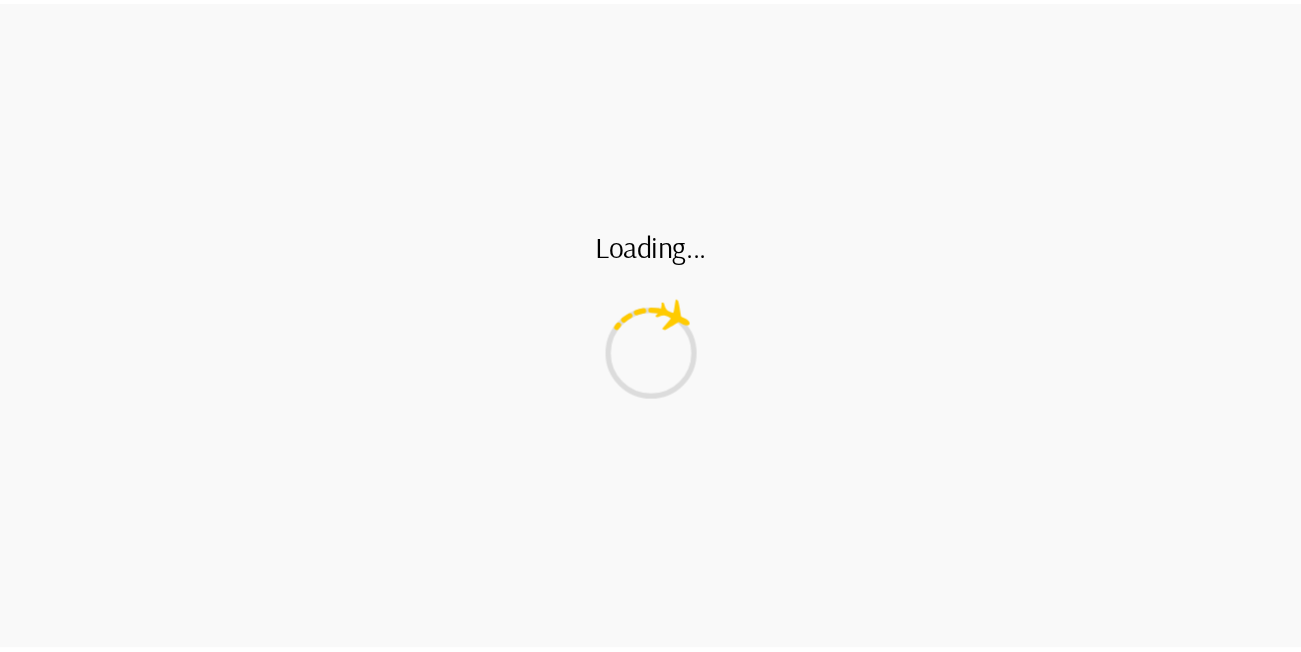 scroll, scrollTop: 0, scrollLeft: 0, axis: both 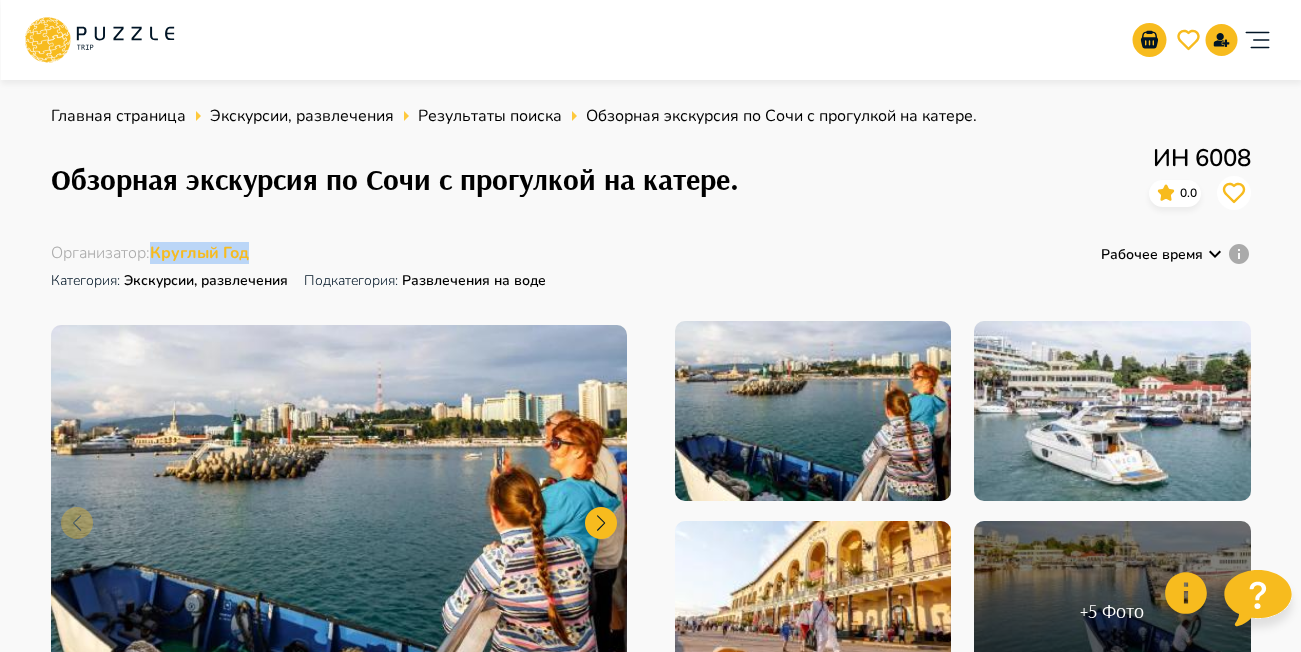drag, startPoint x: 169, startPoint y: 258, endPoint x: 155, endPoint y: 260, distance: 14.142136 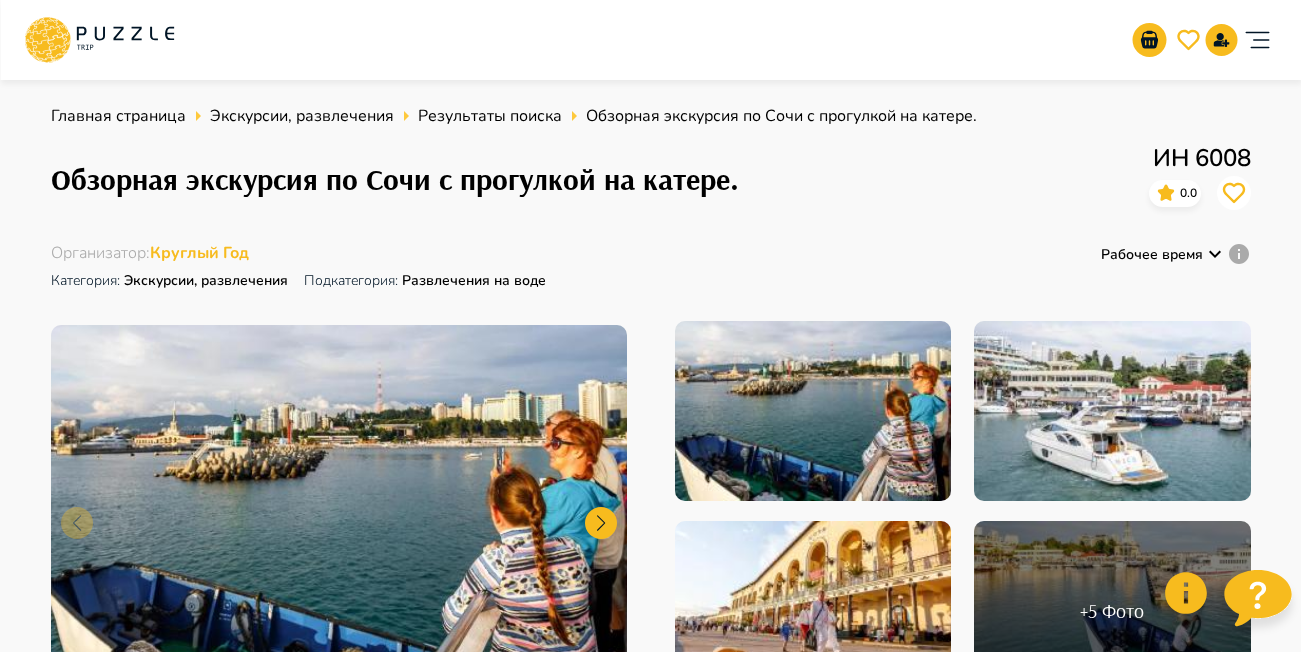 click on "Главная страница Экскурсии, развлечения Результаты поиска Обзорная экскурсия по Сочи с прогулкой на катере. Обзорная экскурсия по Сочи с прогулкой на катере. ИН 6008 0.0 Организатор :  Круглый Год   Категория :     Экскурсии, развлечения Подкатегория:     Развлечения на воде Рабочее время + 5   Фото" at bounding box center (651, 412) 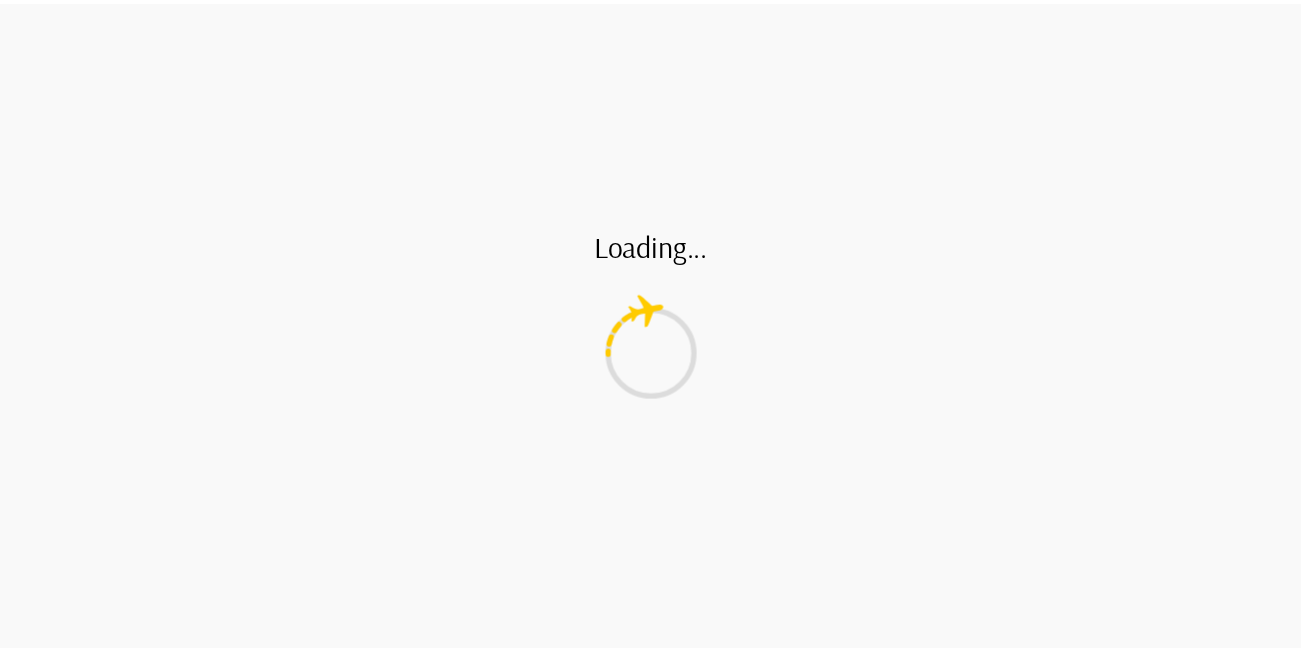 scroll, scrollTop: 0, scrollLeft: 0, axis: both 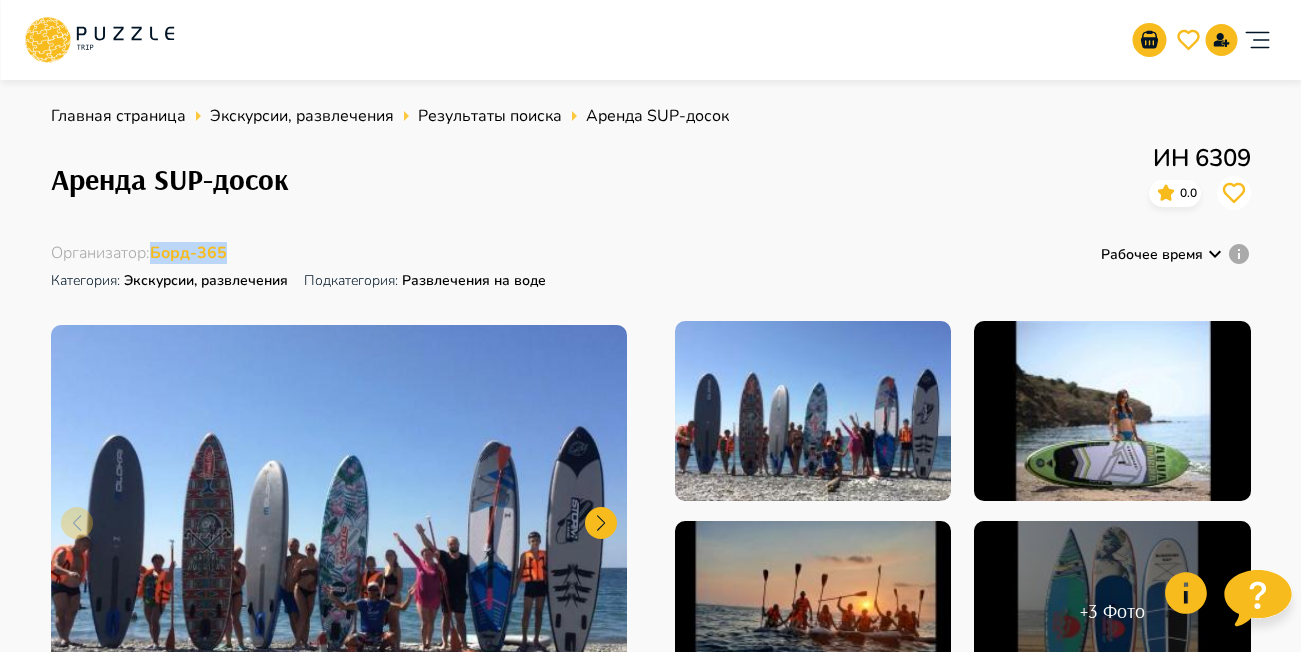 drag, startPoint x: 236, startPoint y: 252, endPoint x: 152, endPoint y: 258, distance: 84.21401 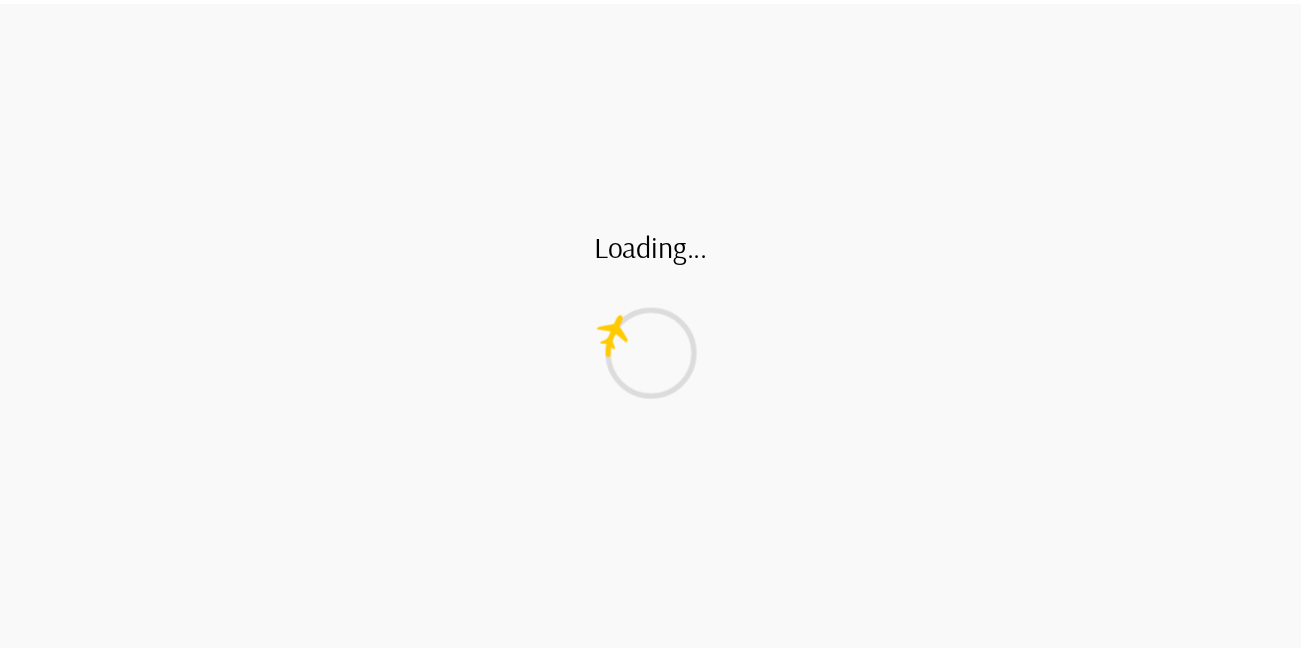 scroll, scrollTop: 0, scrollLeft: 0, axis: both 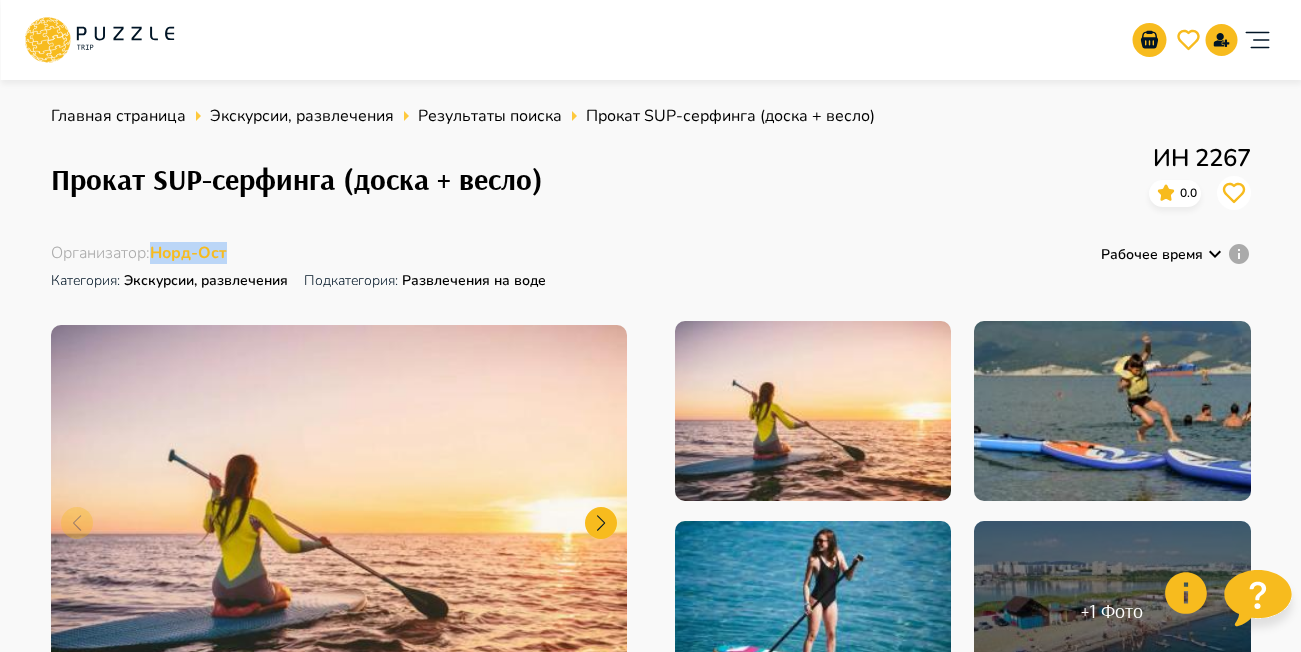 drag, startPoint x: 248, startPoint y: 260, endPoint x: 155, endPoint y: 254, distance: 93.193344 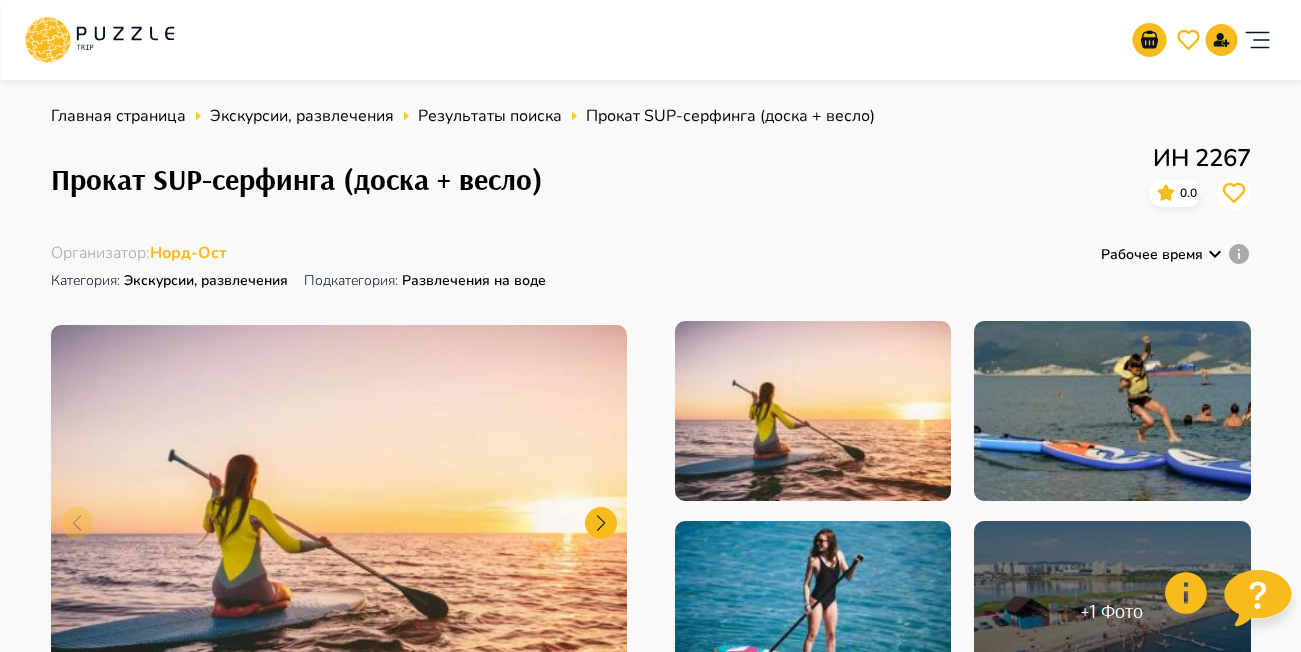 click on "Главная страница Экскурсии, развлечения Результаты поиска Прокат SUP-серфинга (доска + весло) Прокат SUP-серфинга (доска + весло) ИН 2267 0.0 Организатор :  Норд-Ост   Категория :     Экскурсии, развлечения Подкатегория:     Развлечения на воде Рабочее время + 1   Фото Детали 10 Максимальное количество мест Групповые  1 Минимальное количество мест 1 Ч Продолжительность услуги Стандартный билет (7+) ₽ 600 В корзину Описание Краткое описание : Подробное описание : АНО «Спортивный клуб «Норд-Ост» Адрес:   пляж Суджукская коса Наши услуги: Социальные проекты. Безопасность.    : 7+ :" at bounding box center [650, 1542] 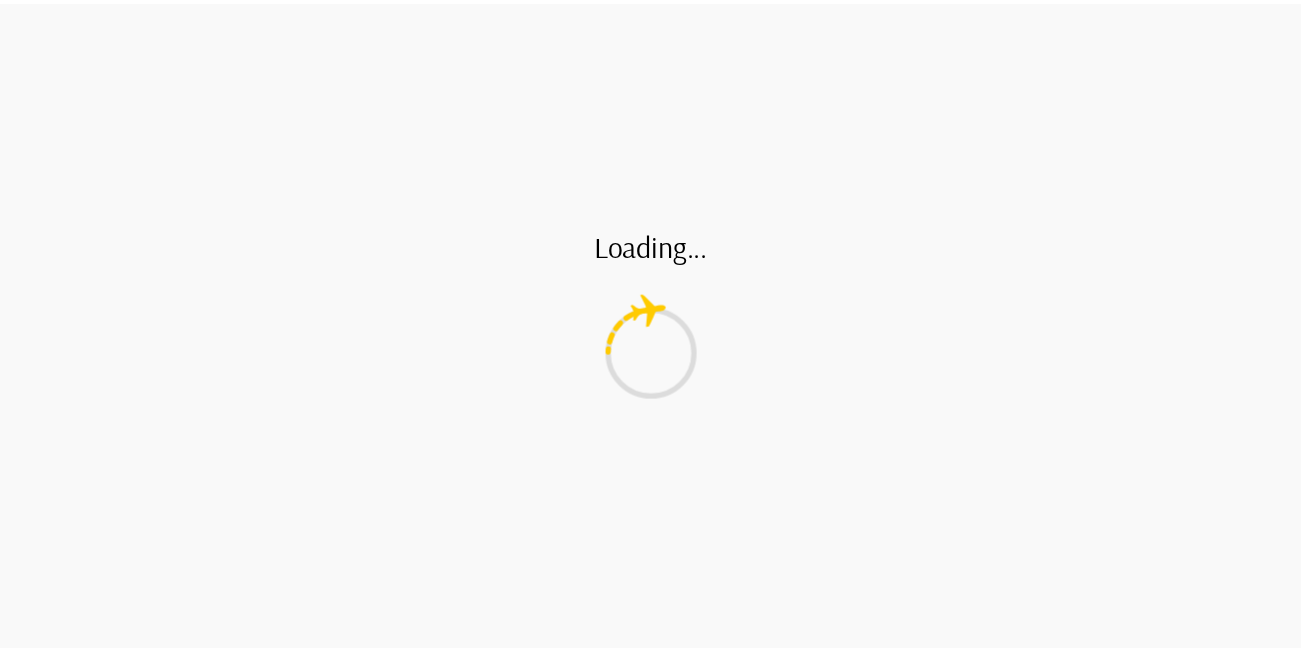 scroll, scrollTop: 0, scrollLeft: 0, axis: both 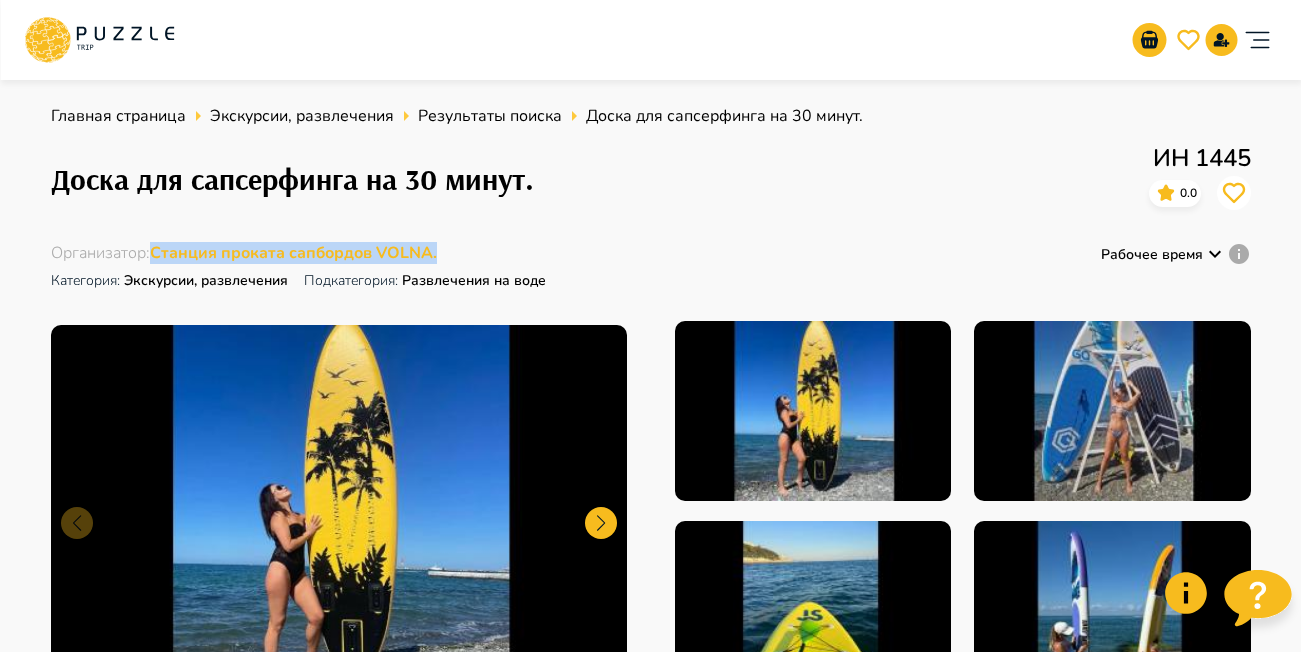 drag, startPoint x: 447, startPoint y: 256, endPoint x: 154, endPoint y: 253, distance: 293.01535 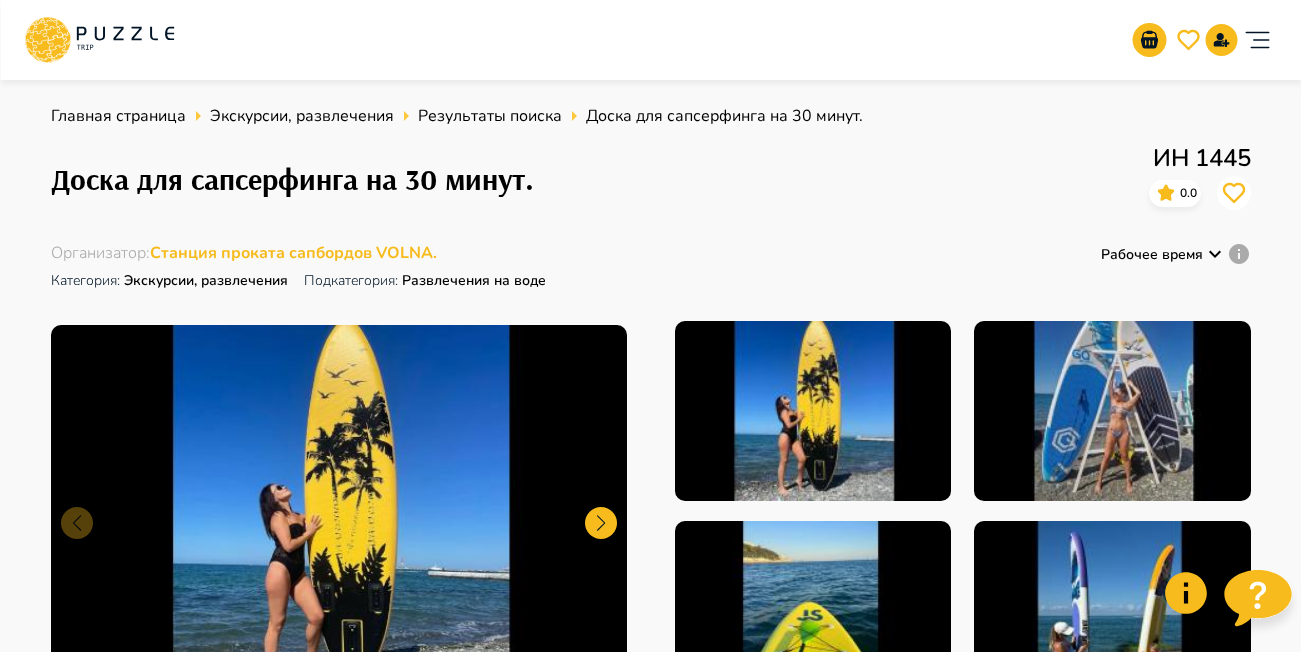 drag, startPoint x: 1176, startPoint y: 304, endPoint x: 1151, endPoint y: 300, distance: 25.317978 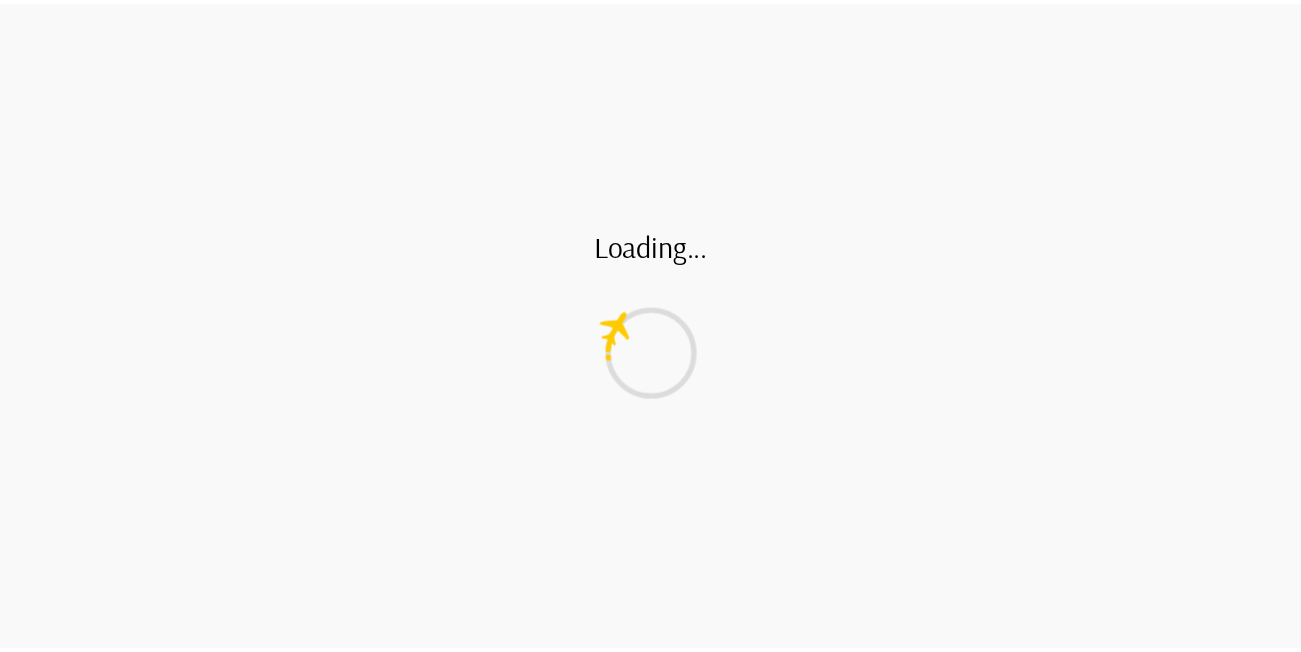 scroll, scrollTop: 0, scrollLeft: 0, axis: both 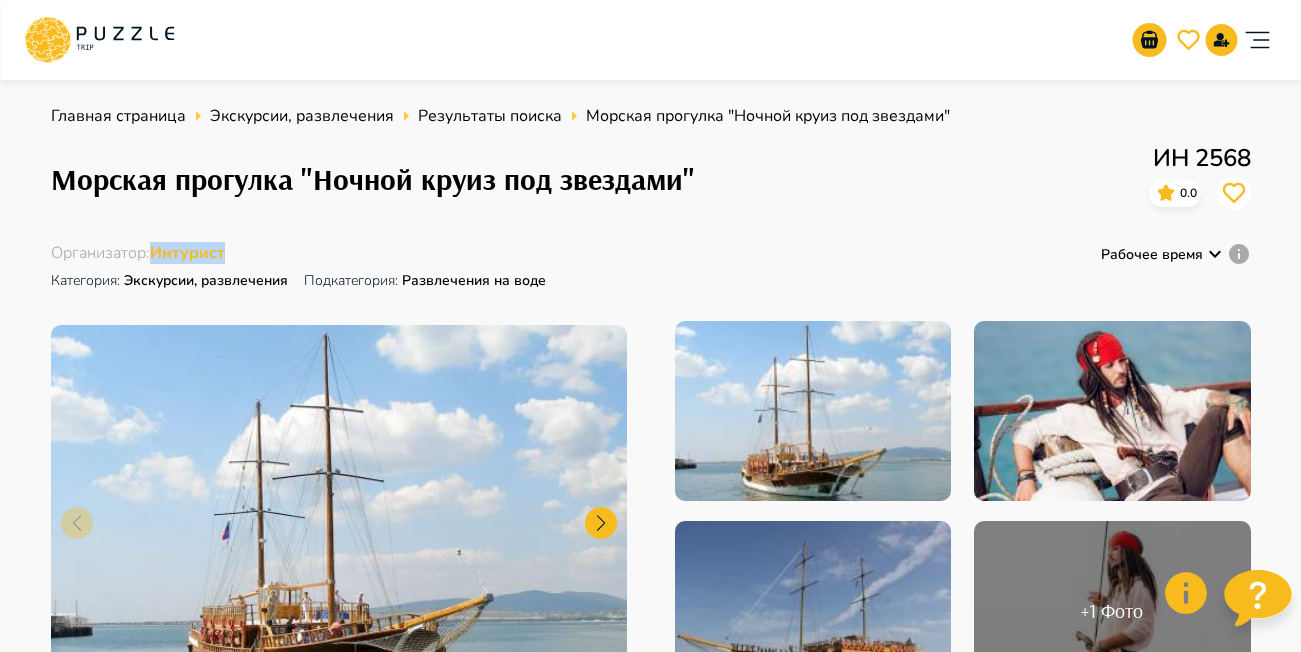 drag, startPoint x: 245, startPoint y: 261, endPoint x: 155, endPoint y: 262, distance: 90.005554 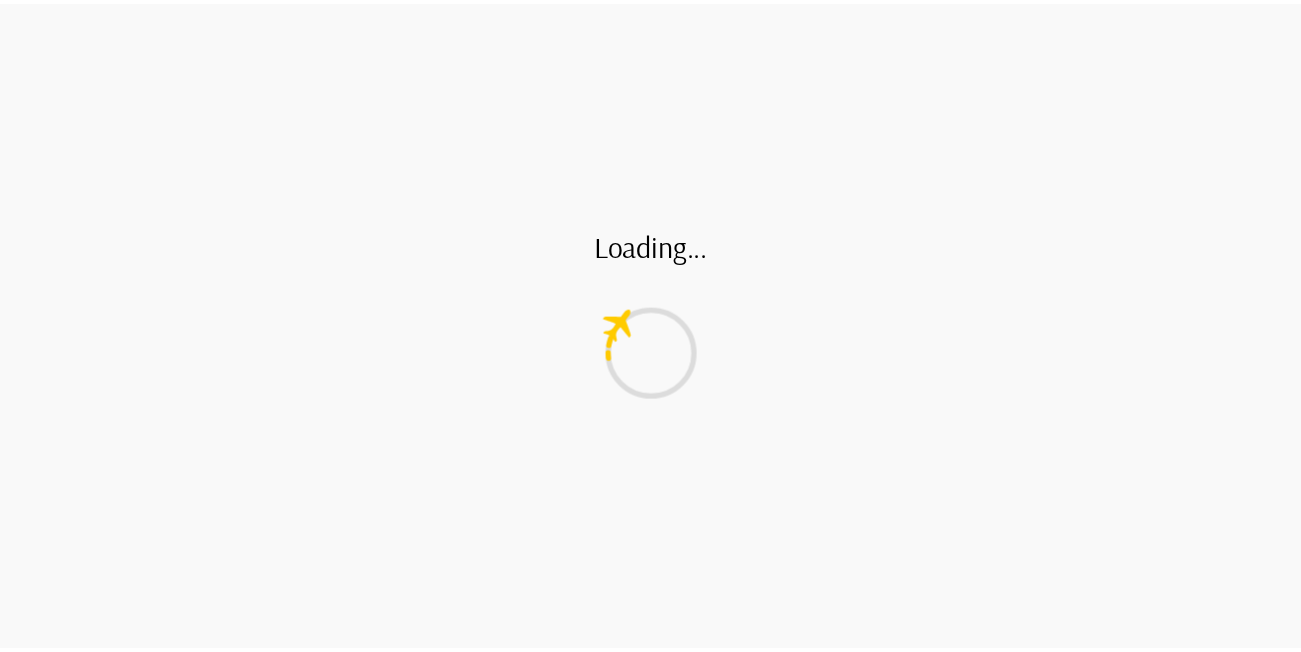 scroll, scrollTop: 0, scrollLeft: 0, axis: both 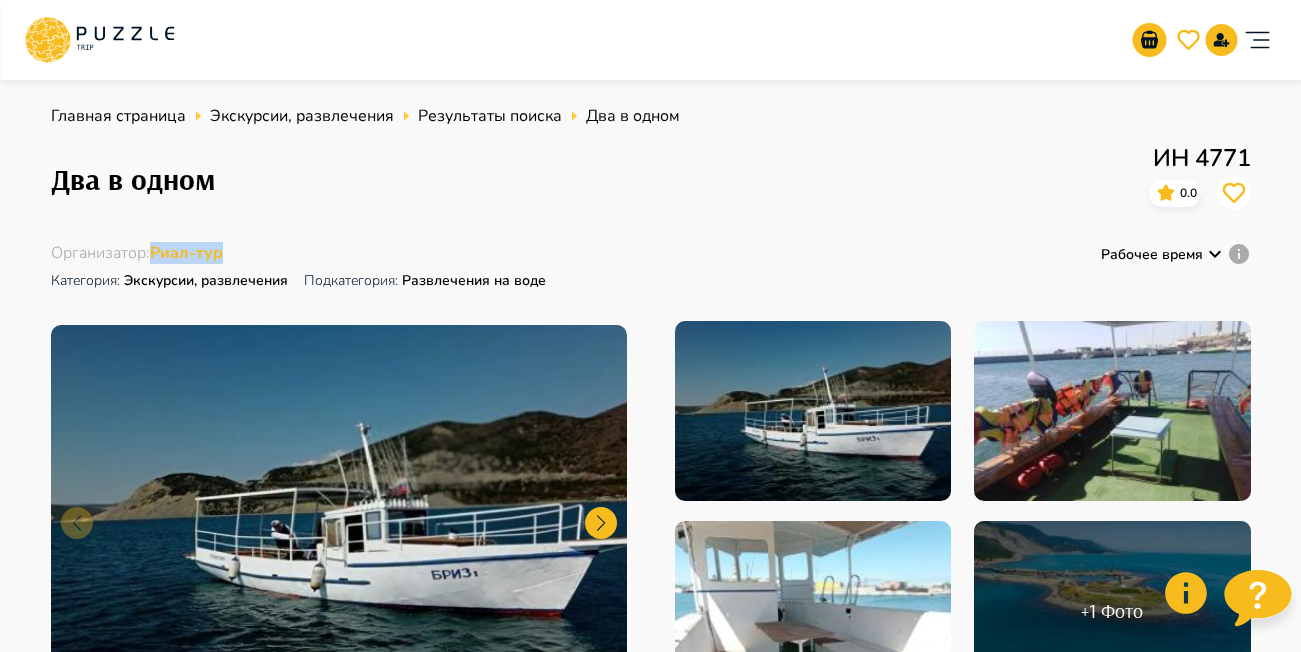 drag, startPoint x: 232, startPoint y: 254, endPoint x: 154, endPoint y: 260, distance: 78.23043 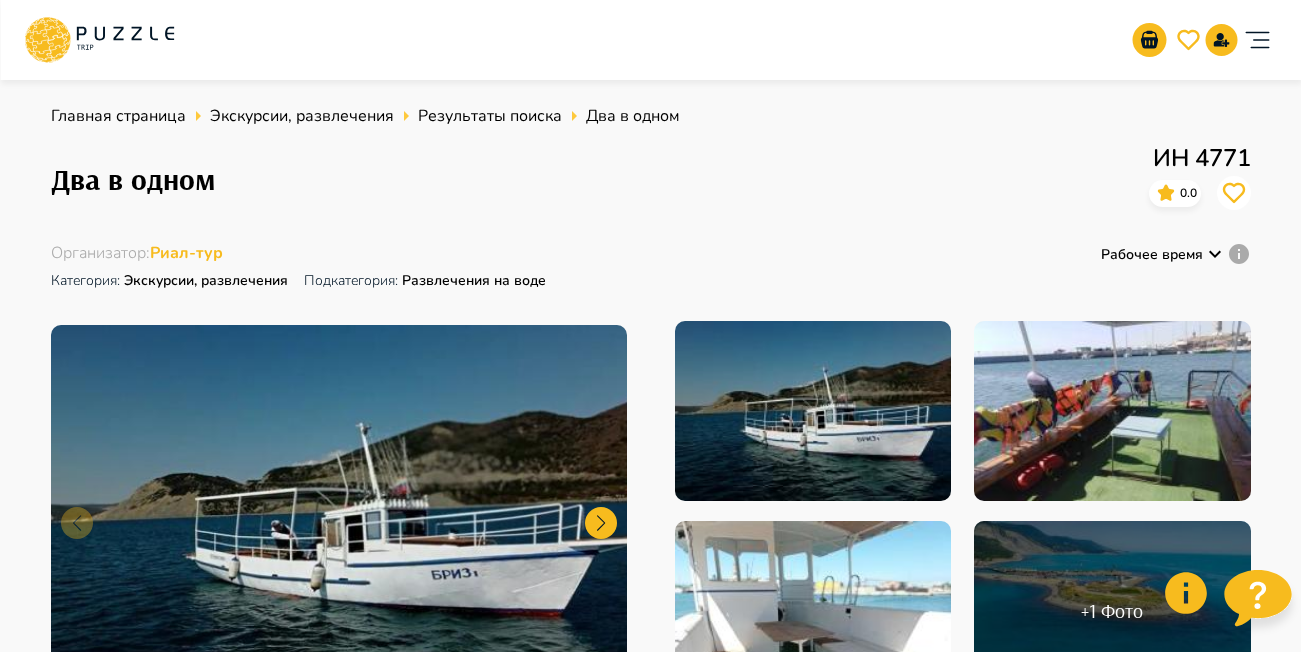click on "Рабочее время" at bounding box center [1176, 269] 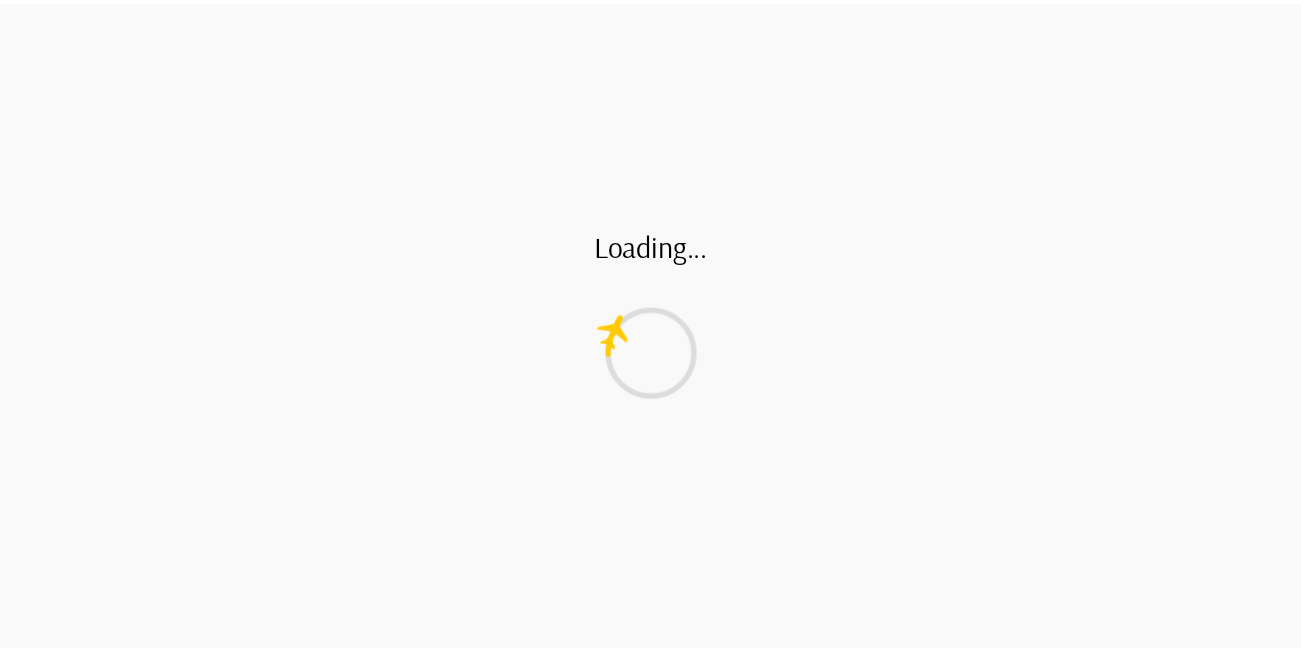 scroll, scrollTop: 0, scrollLeft: 0, axis: both 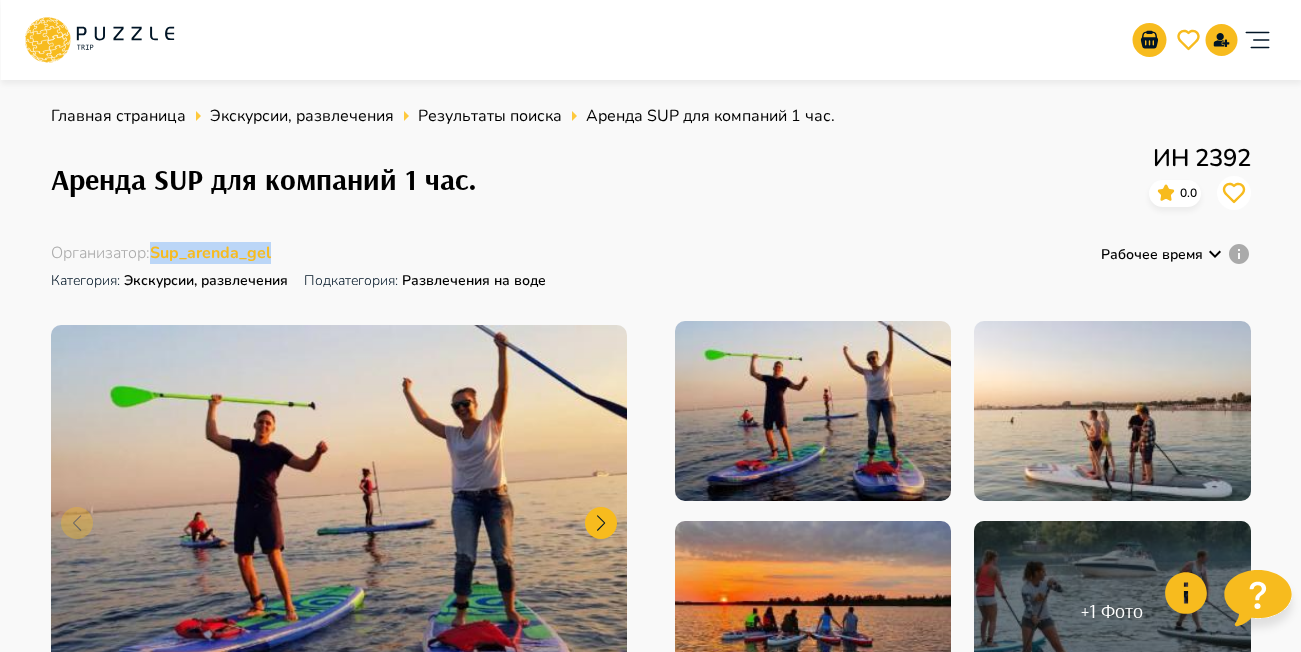 drag, startPoint x: 279, startPoint y: 249, endPoint x: 151, endPoint y: 256, distance: 128.19127 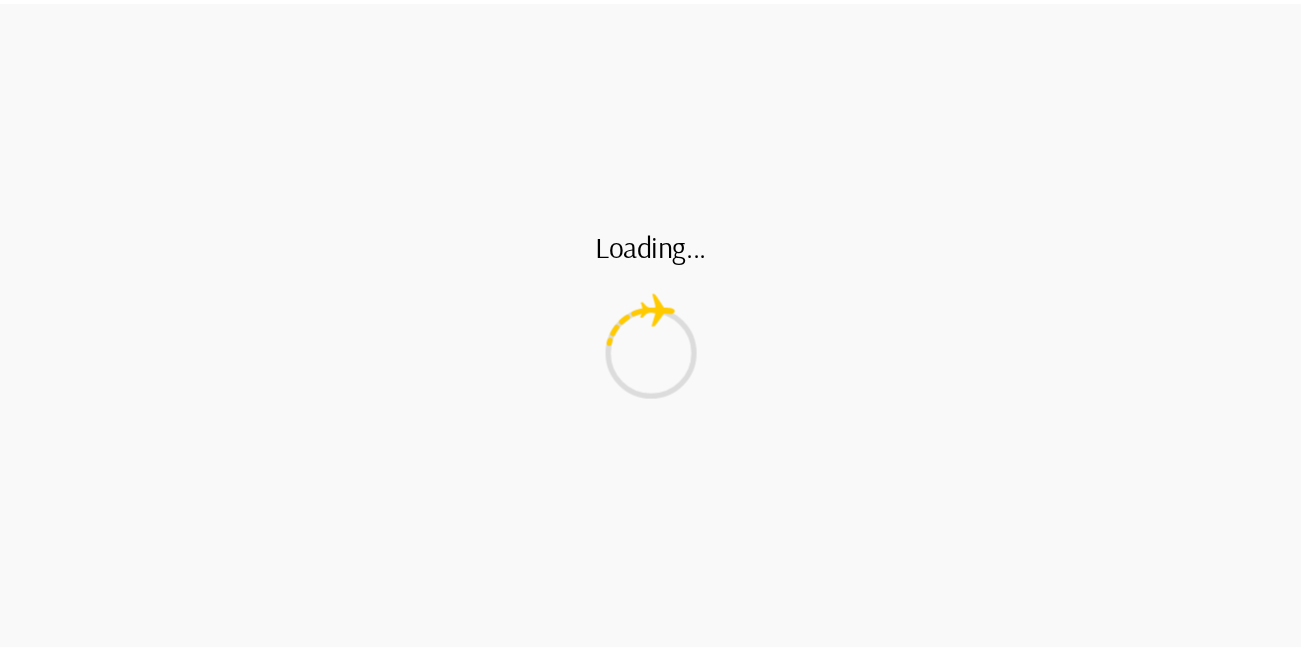 scroll, scrollTop: 0, scrollLeft: 0, axis: both 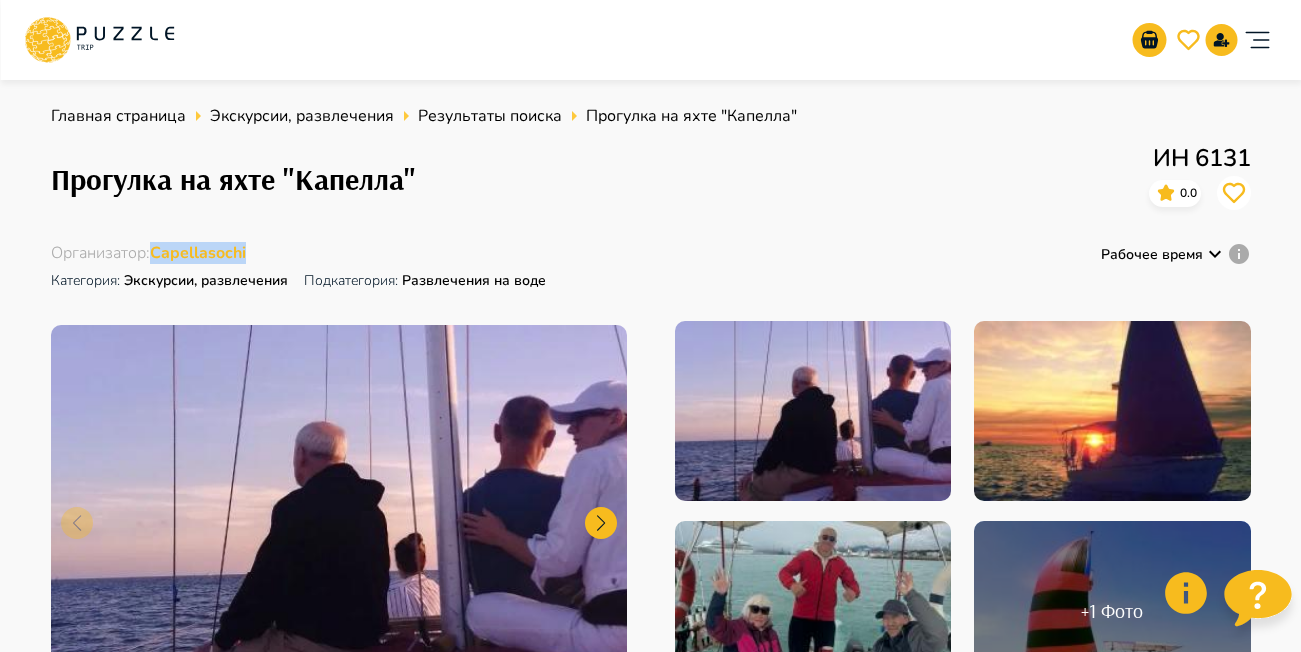 drag, startPoint x: 262, startPoint y: 257, endPoint x: 154, endPoint y: 249, distance: 108.29589 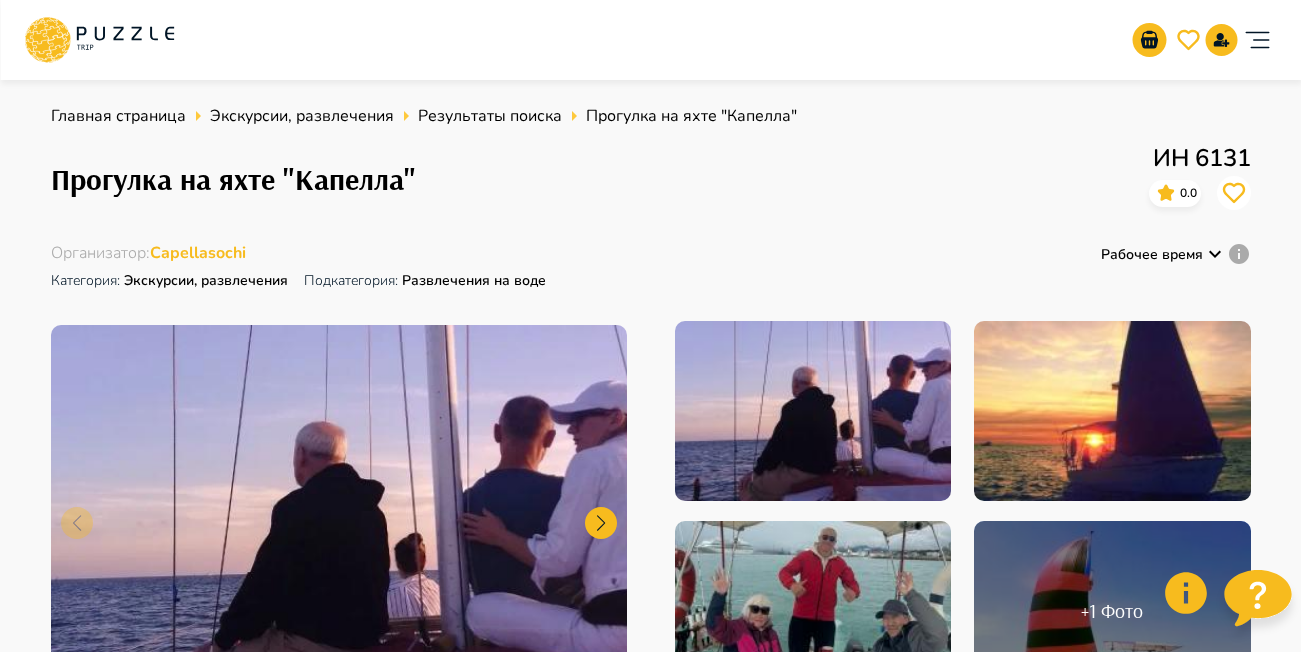 drag, startPoint x: 1176, startPoint y: 296, endPoint x: 1150, endPoint y: 298, distance: 26.076809 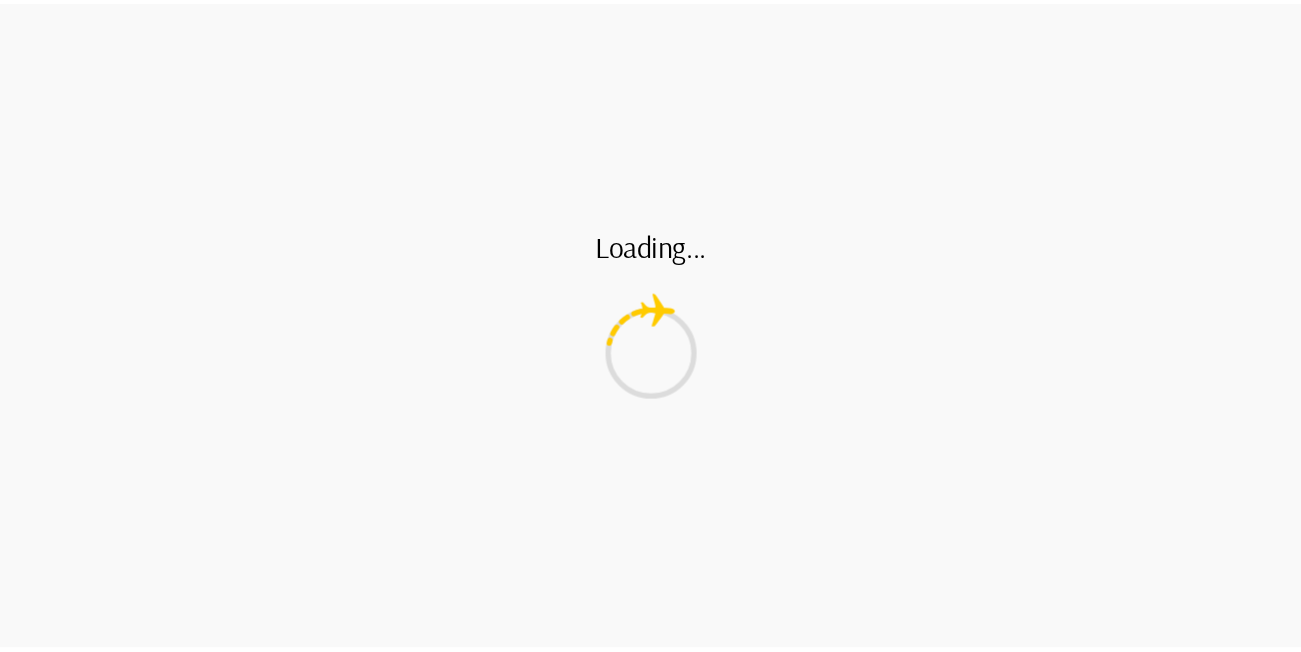 scroll, scrollTop: 0, scrollLeft: 0, axis: both 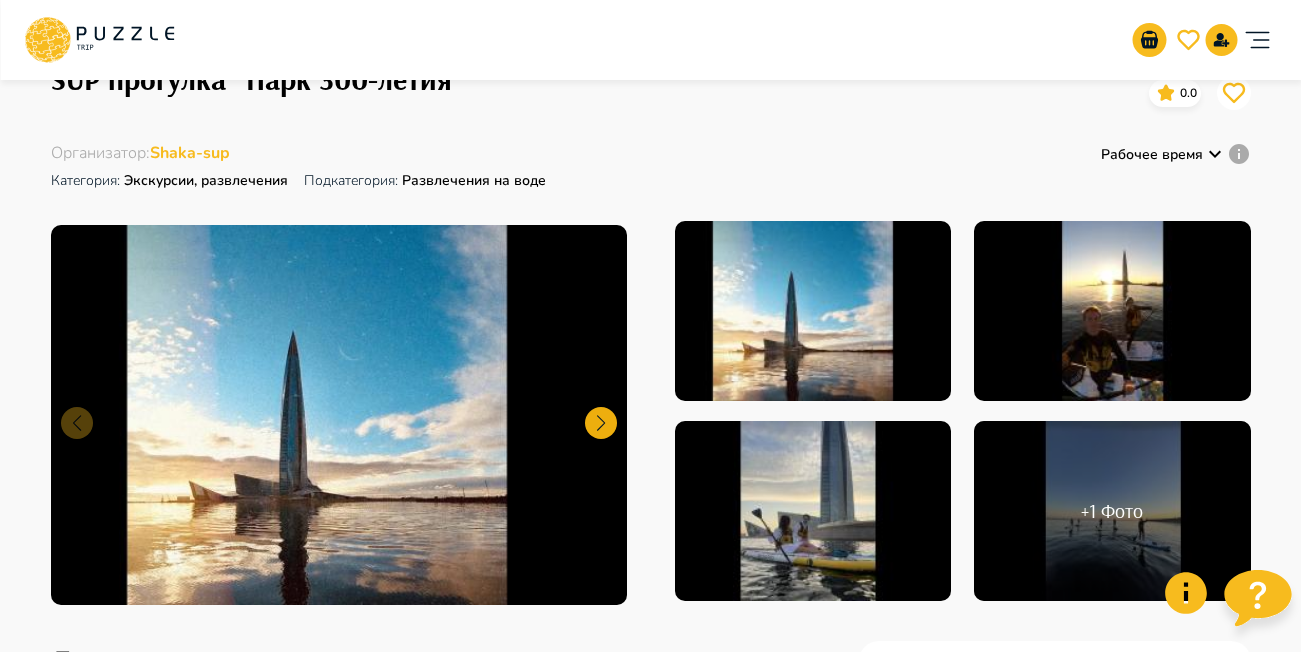 click at bounding box center [601, 423] 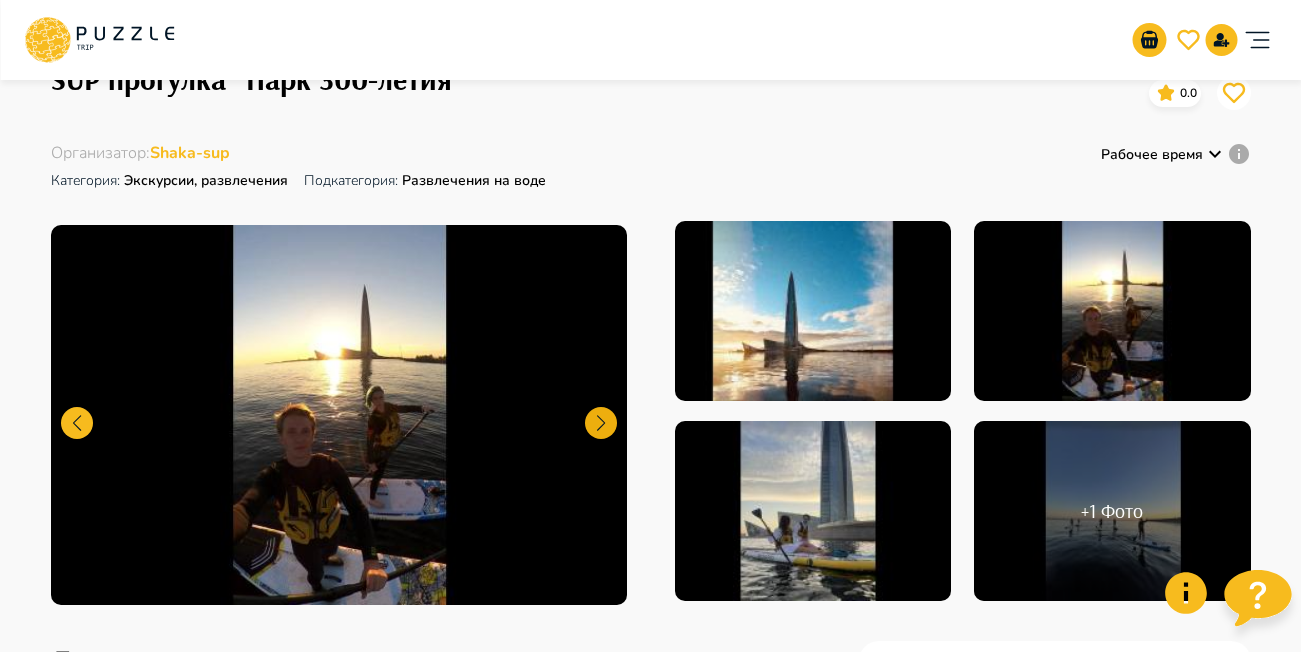 click at bounding box center [601, 423] 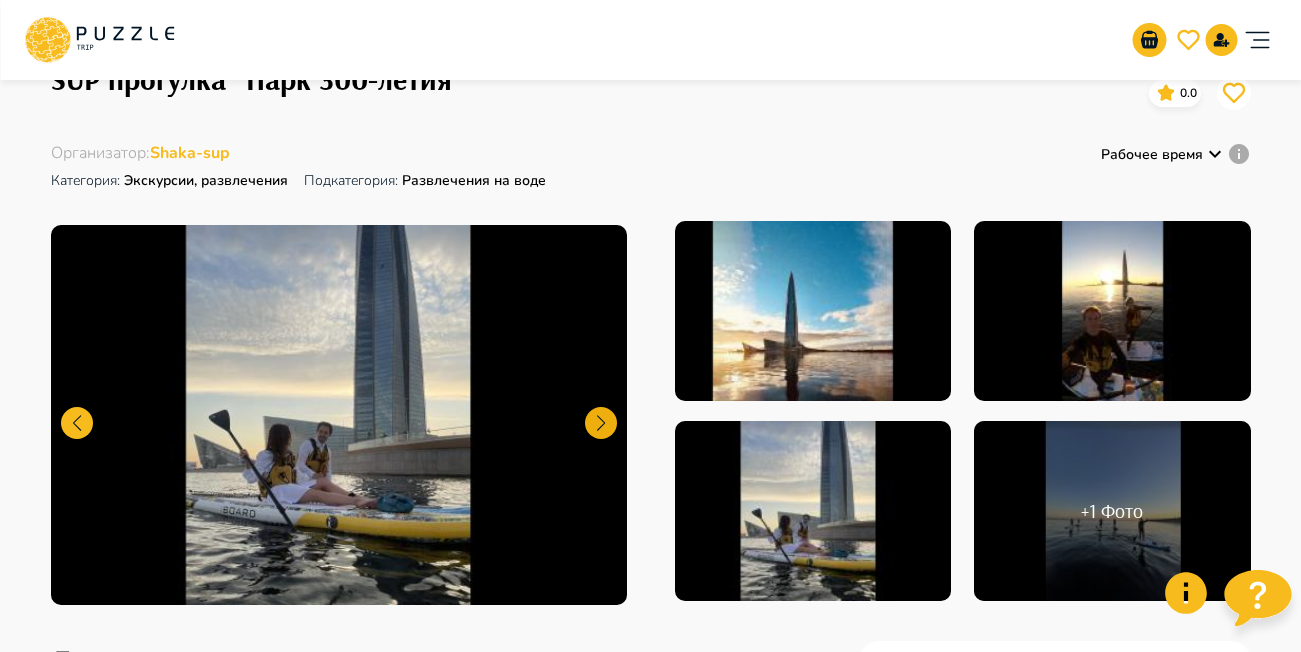 click at bounding box center [601, 423] 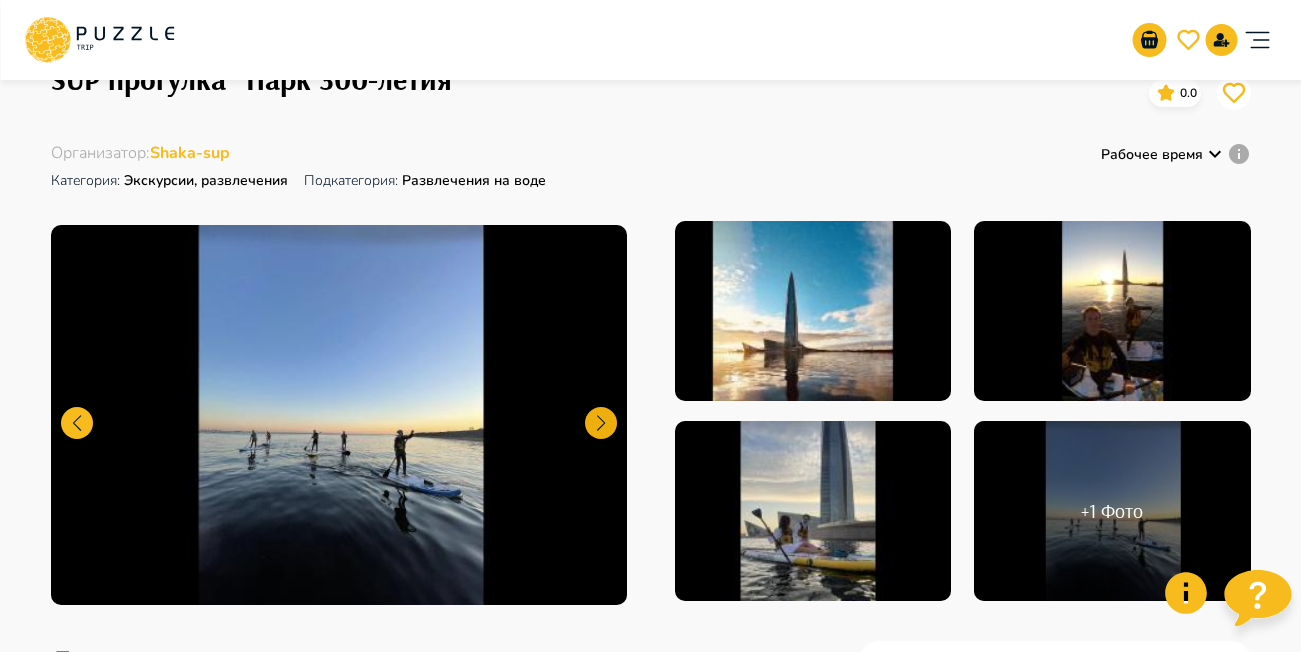 click at bounding box center [601, 423] 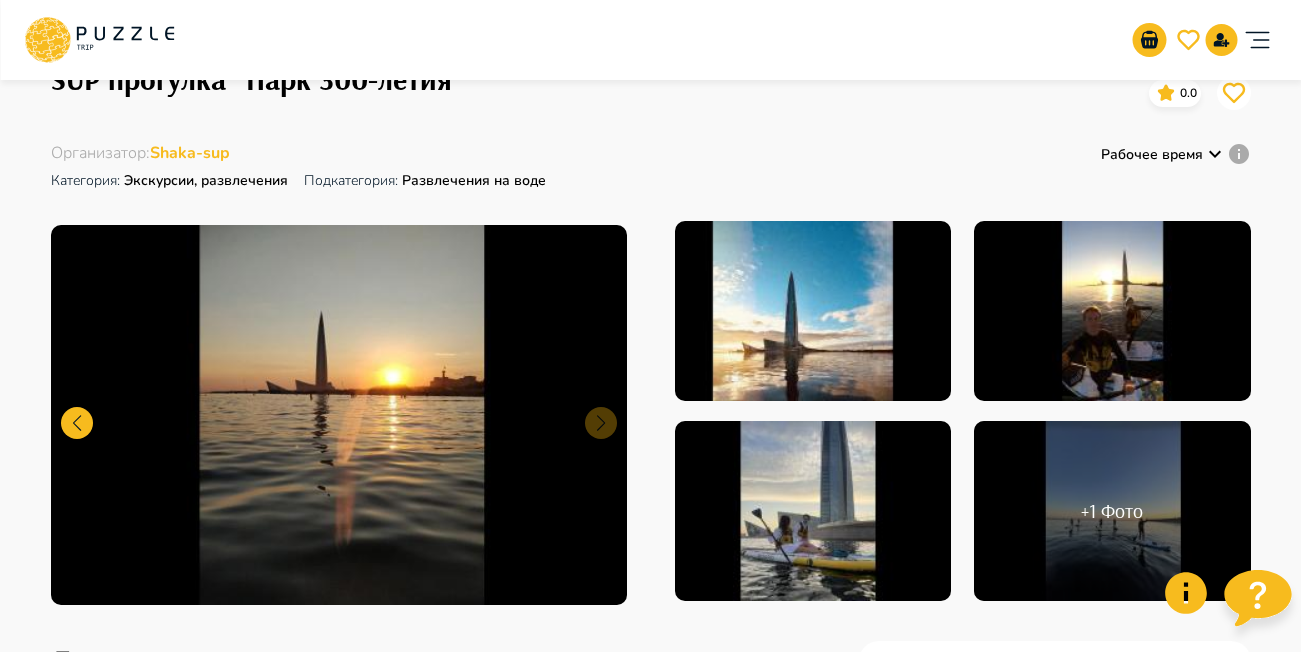 click at bounding box center [339, 415] 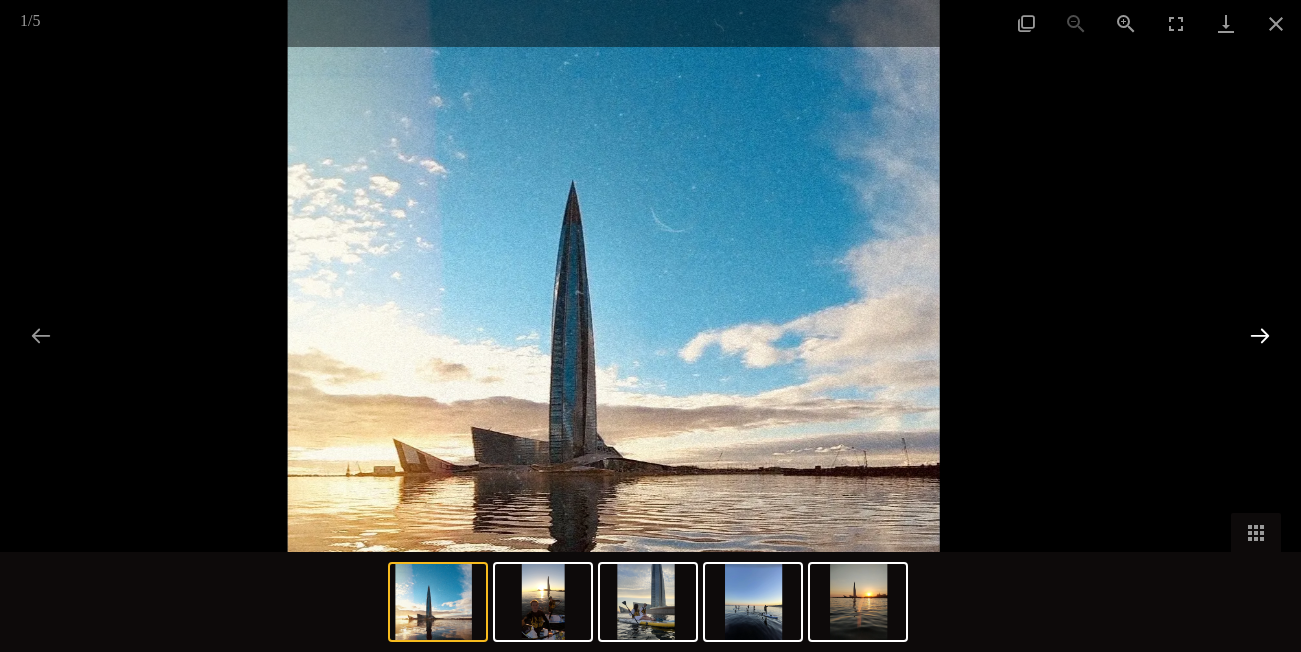click at bounding box center [1260, 335] 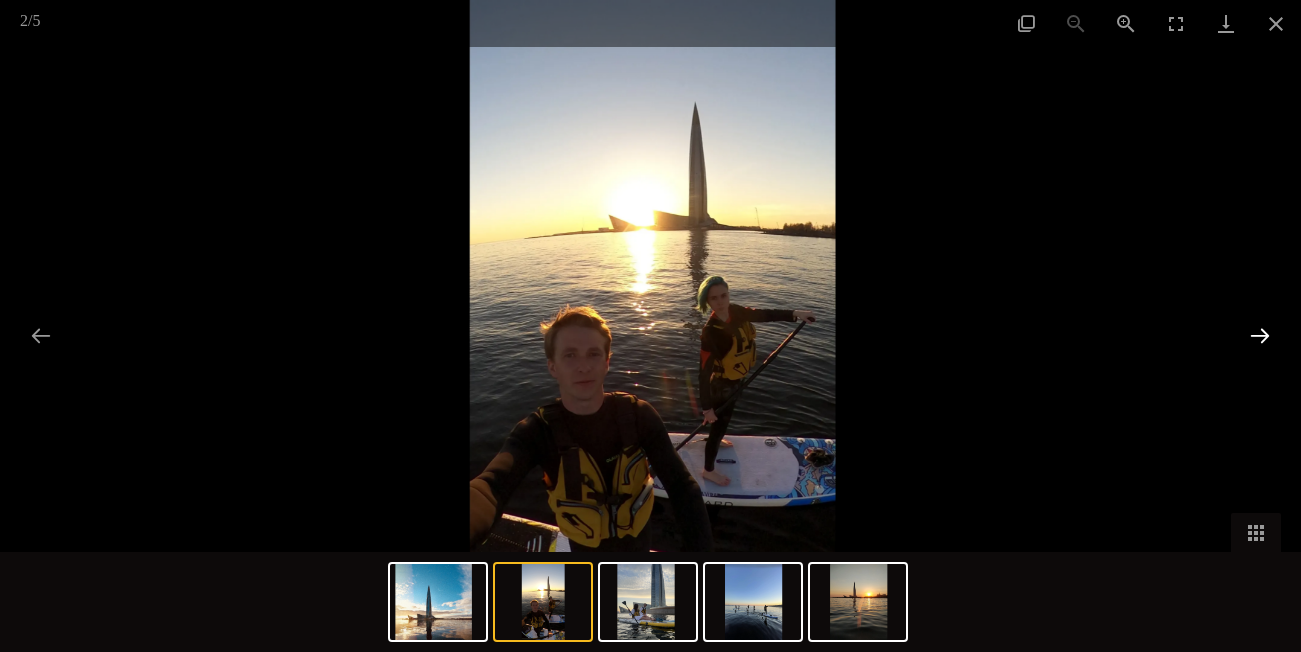 click at bounding box center (1260, 335) 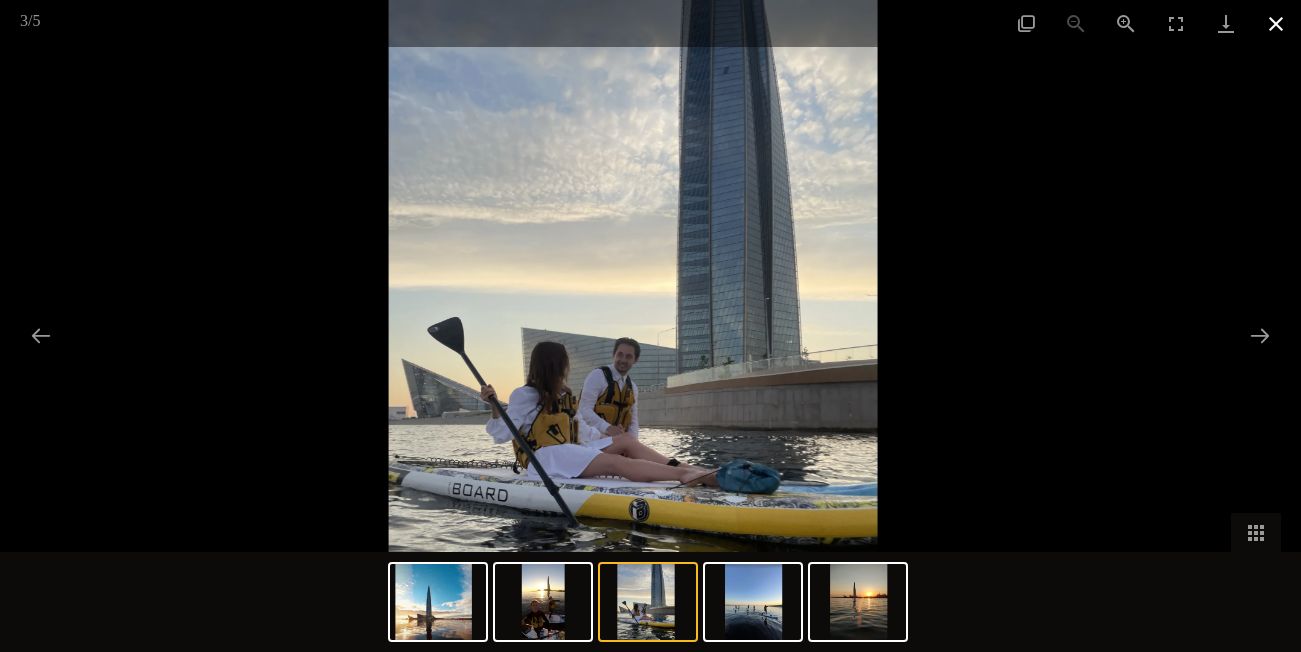 click at bounding box center [1276, 23] 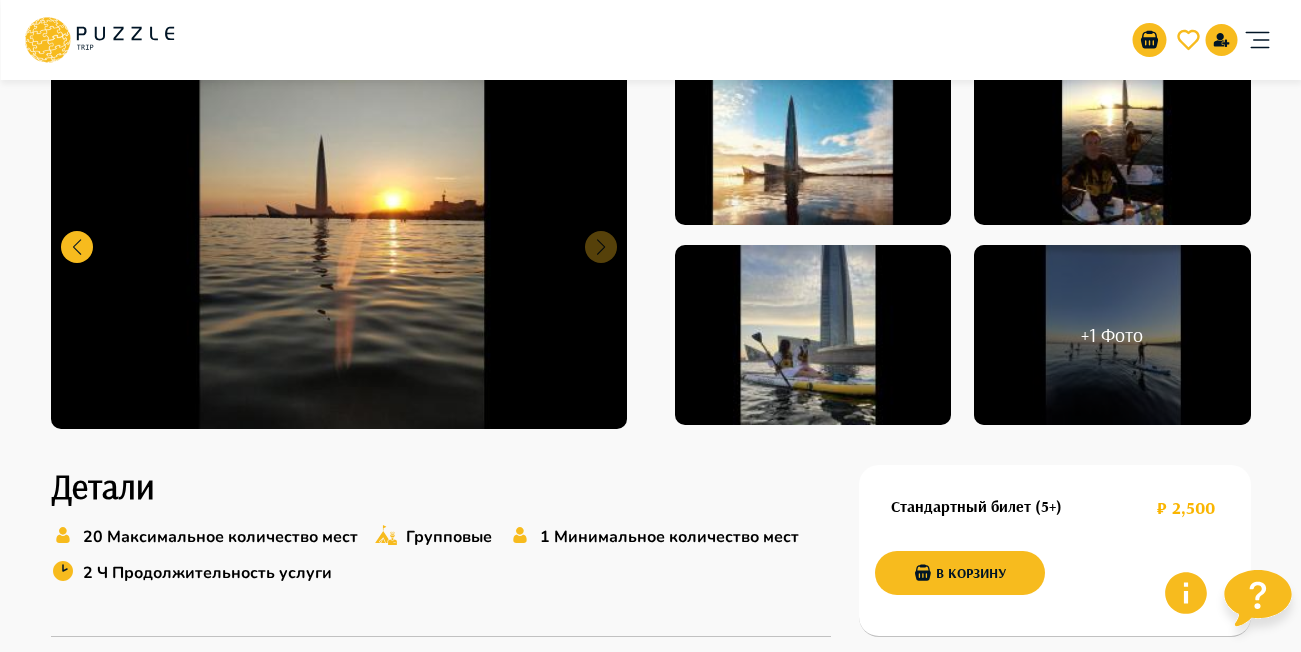 scroll, scrollTop: 0, scrollLeft: 0, axis: both 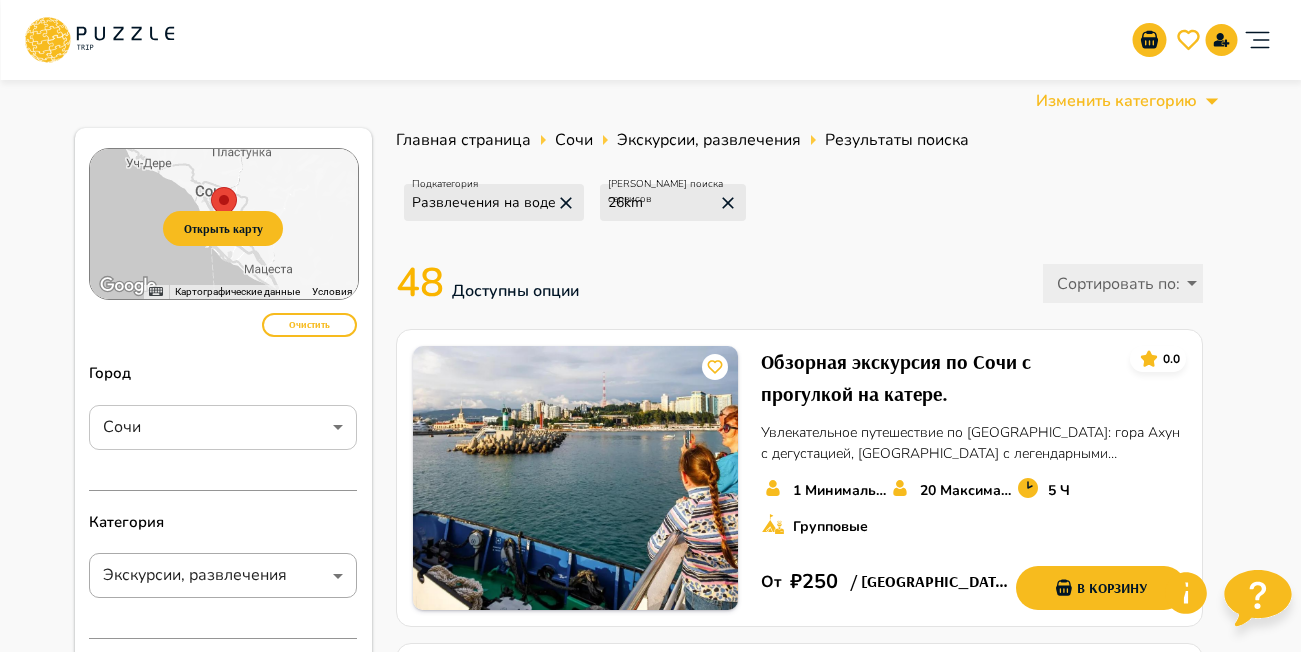click on "Организаторам услуг Турагентствам Зарегистрироваться Войти RUB *** RU   ** Изменить категорию Открыть карту ← Переместить влево → Переместить вправо ↑ Переместить вверх ↓ Переместить вниз + Приблизить - Уменьшить Home Переместить влево на 75 % End Переместить вправо на 75 % Предыдущая страница Переместить вверх на 75 % Следующая страница Переместить вниз на 75 % Для навигации используйте клавиши со стрелками. Чтобы изменить масштаб, прокручивайте карту, удерживая клавишу Ctrl. [PERSON_NAME] Спутник Названия объектов Картографические данные 5 км  Условия Очистить **** 1" at bounding box center (650, 1888) 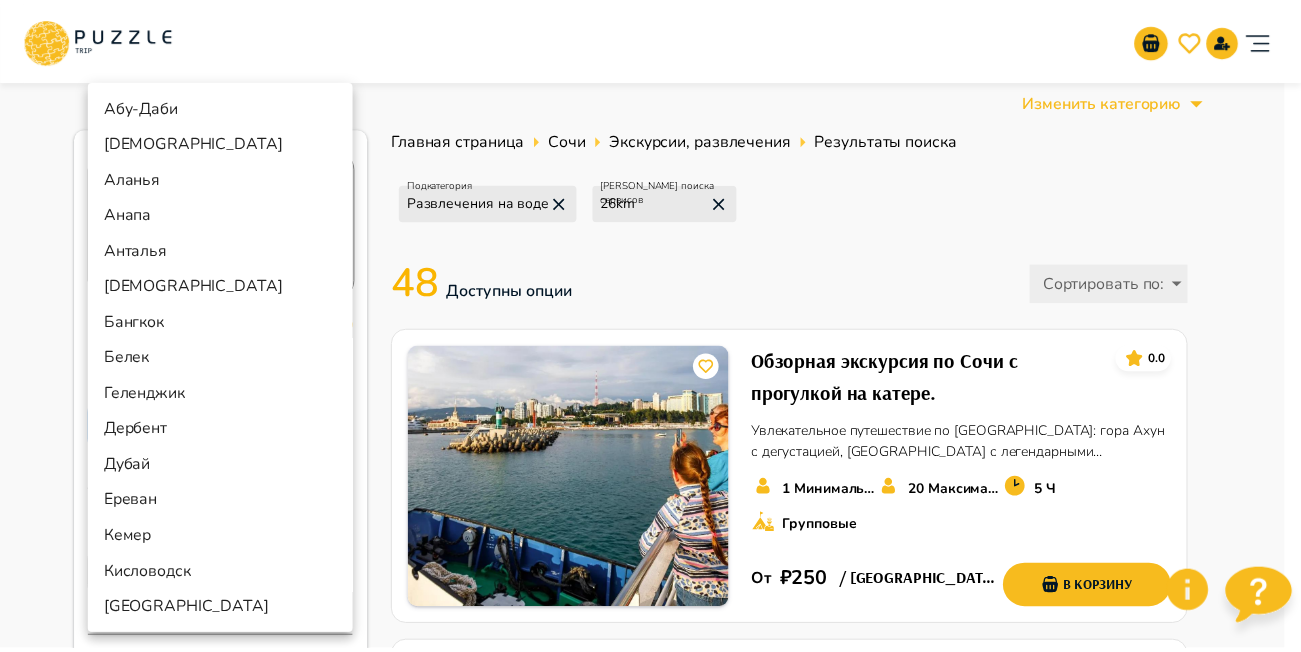 scroll, scrollTop: 612, scrollLeft: 0, axis: vertical 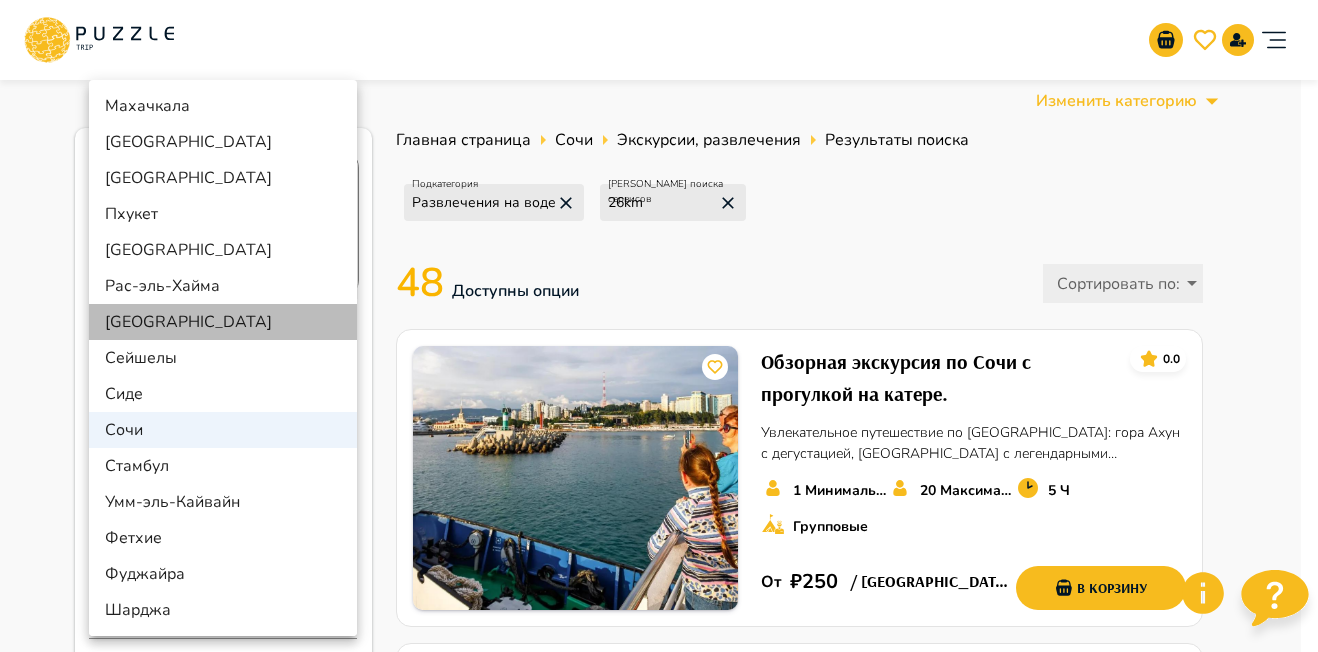 click on "Санкт-Петербург" at bounding box center [223, 322] 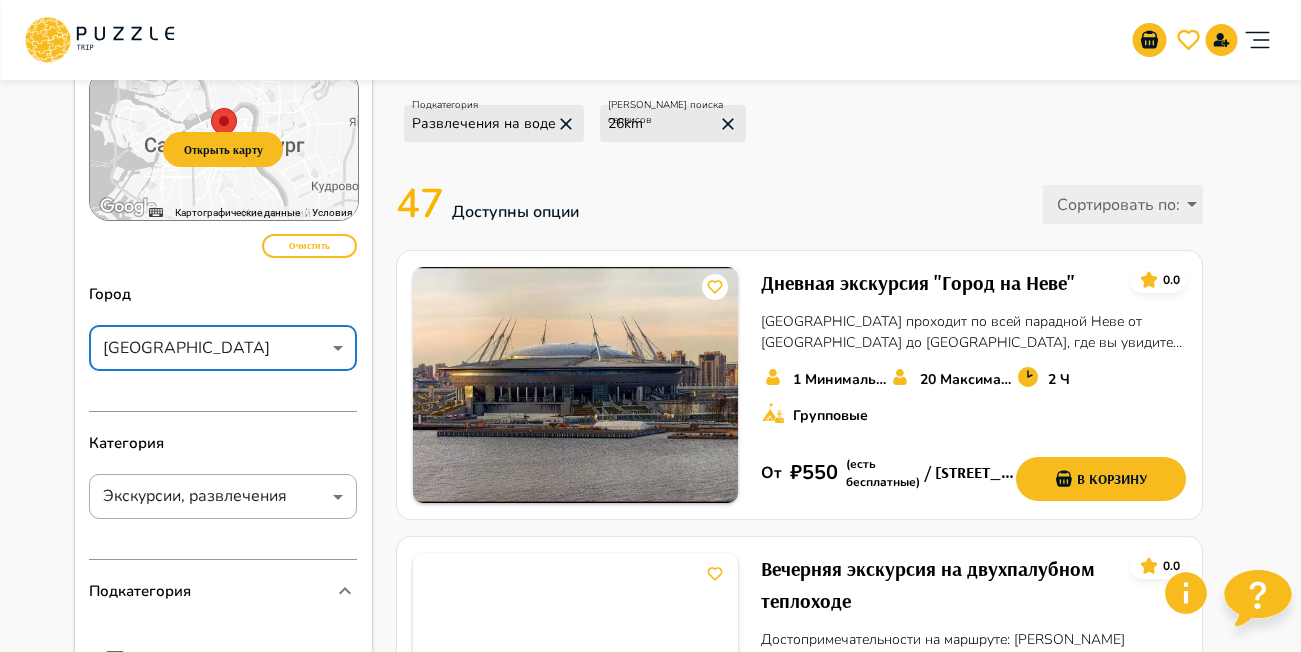 scroll, scrollTop: 100, scrollLeft: 0, axis: vertical 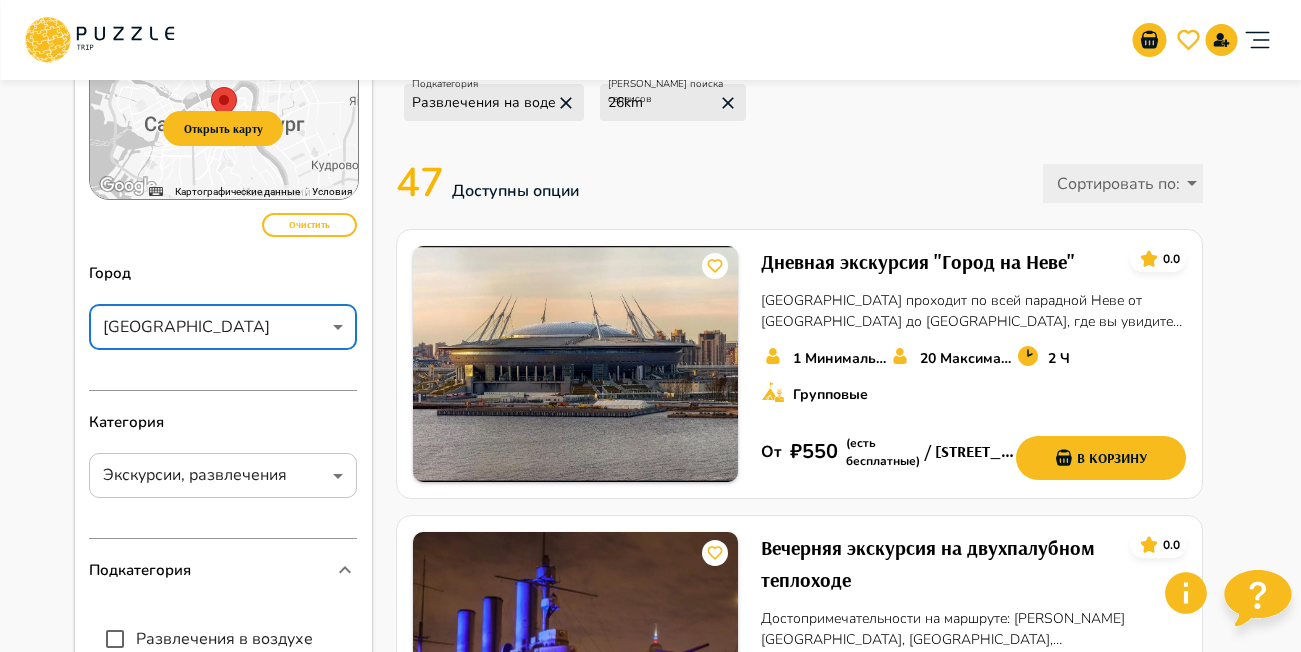 click on "Организаторам услуг Турагентствам Зарегистрироваться Войти RUB *** RU   ** Изменить категорию Открыть карту ← Переместить влево → Переместить вправо ↑ Переместить вверх ↓ Переместить вниз + Приблизить - Уменьшить Home Переместить влево на 75 % End Переместить вправо на 75 % Предыдущая страница Переместить вверх на 75 % Следующая страница Переместить вниз на 75 % Для навигации используйте клавиши со стрелками. Чтобы изменить масштаб, прокручивайте карту, удерживая клавишу Ctrl. Карта Рельеф Спутник Названия объектов Картографические данные 5 км  Условия Очистить ​ 1" at bounding box center (650, 1836) 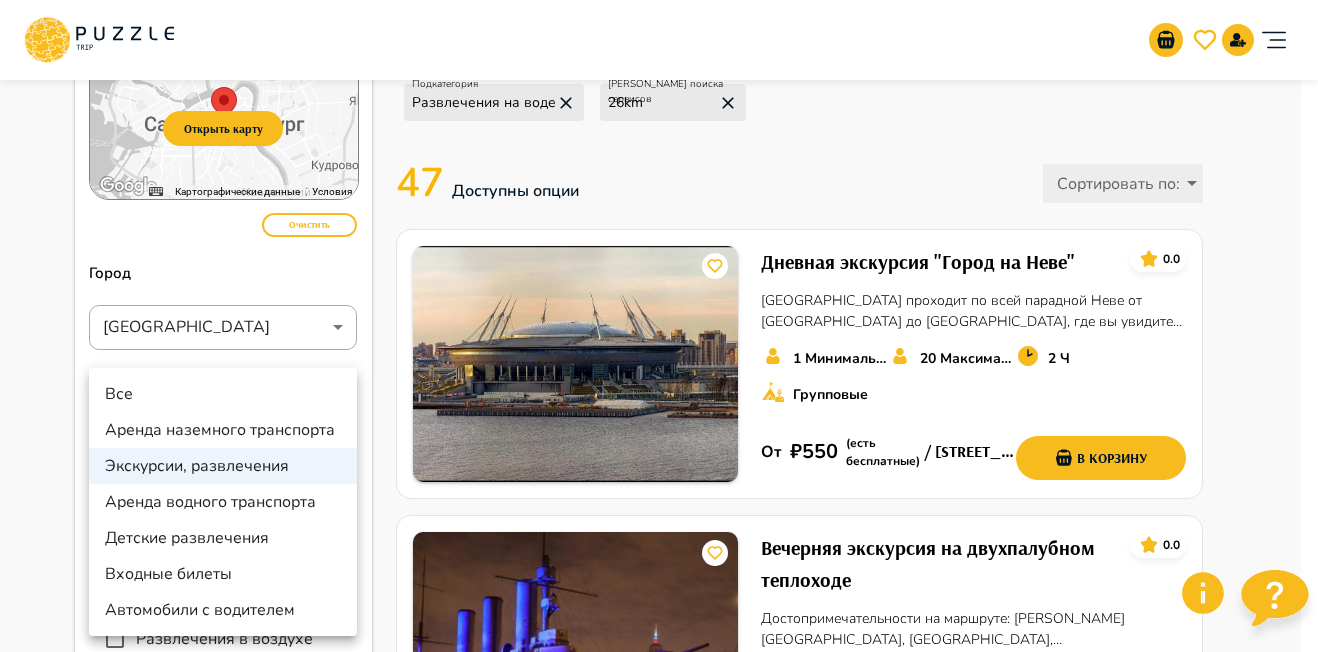 click on "Экскурсии, развлечения" at bounding box center [223, 466] 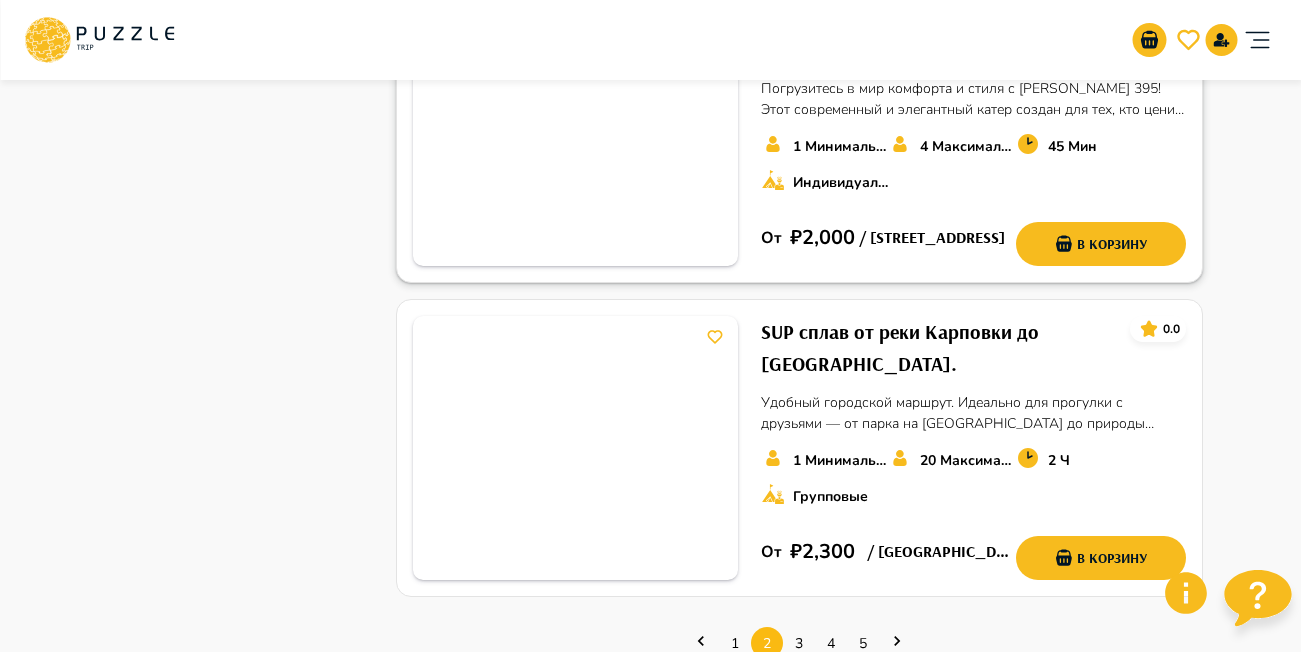 scroll, scrollTop: 2800, scrollLeft: 0, axis: vertical 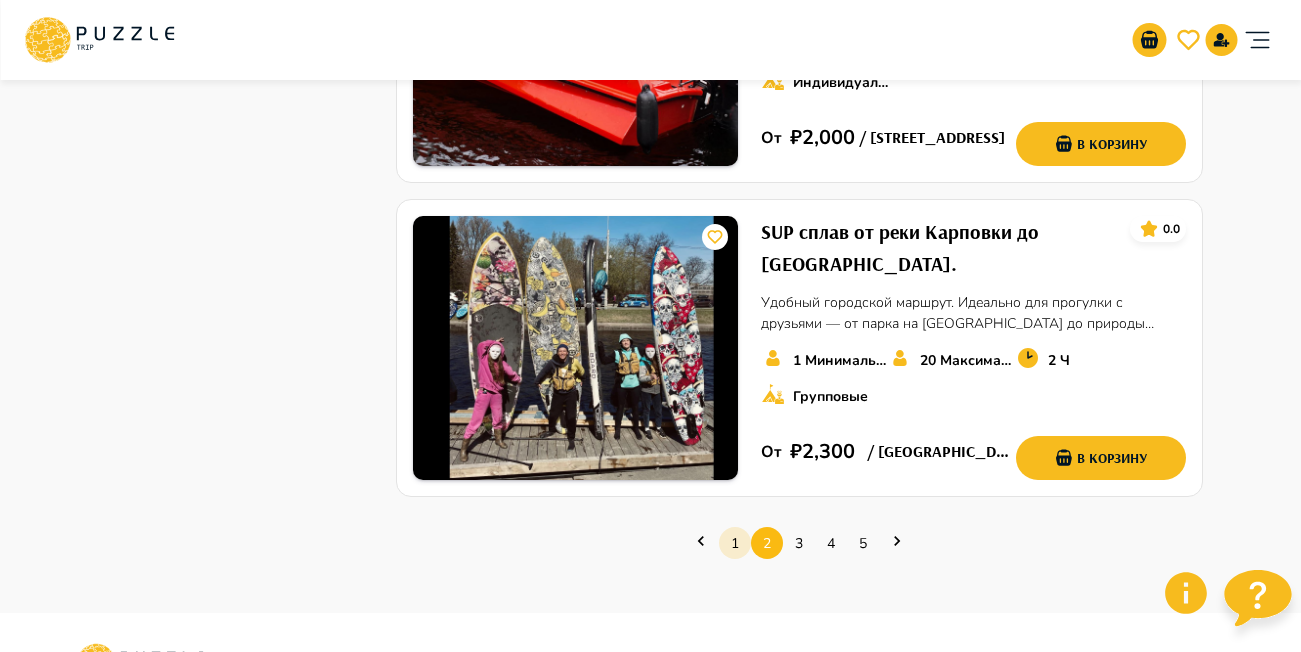 click on "1" at bounding box center [735, 543] 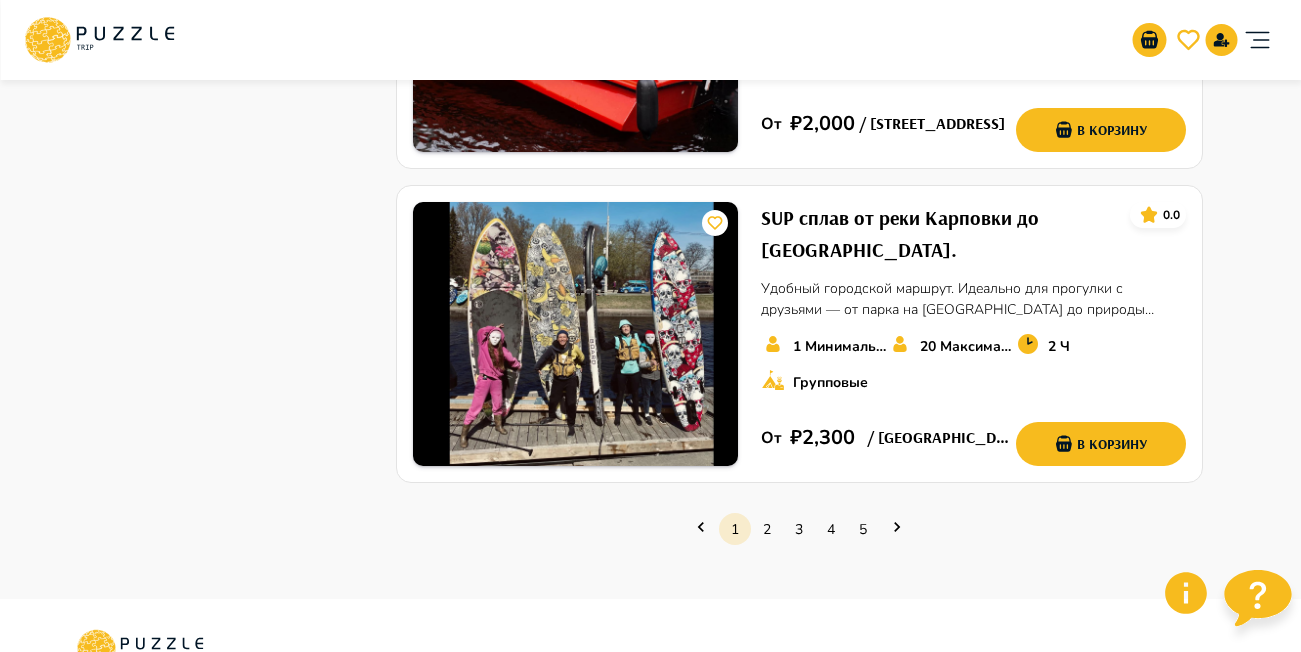 scroll, scrollTop: 2900, scrollLeft: 0, axis: vertical 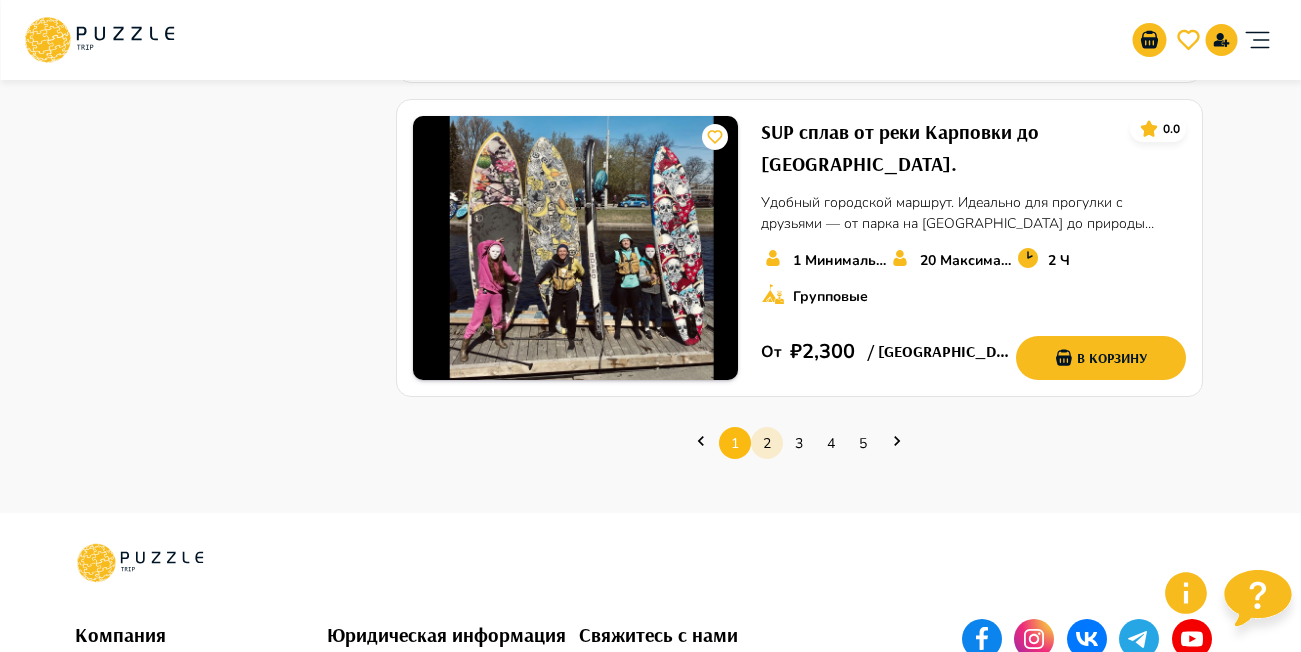 click on "2" at bounding box center (767, 443) 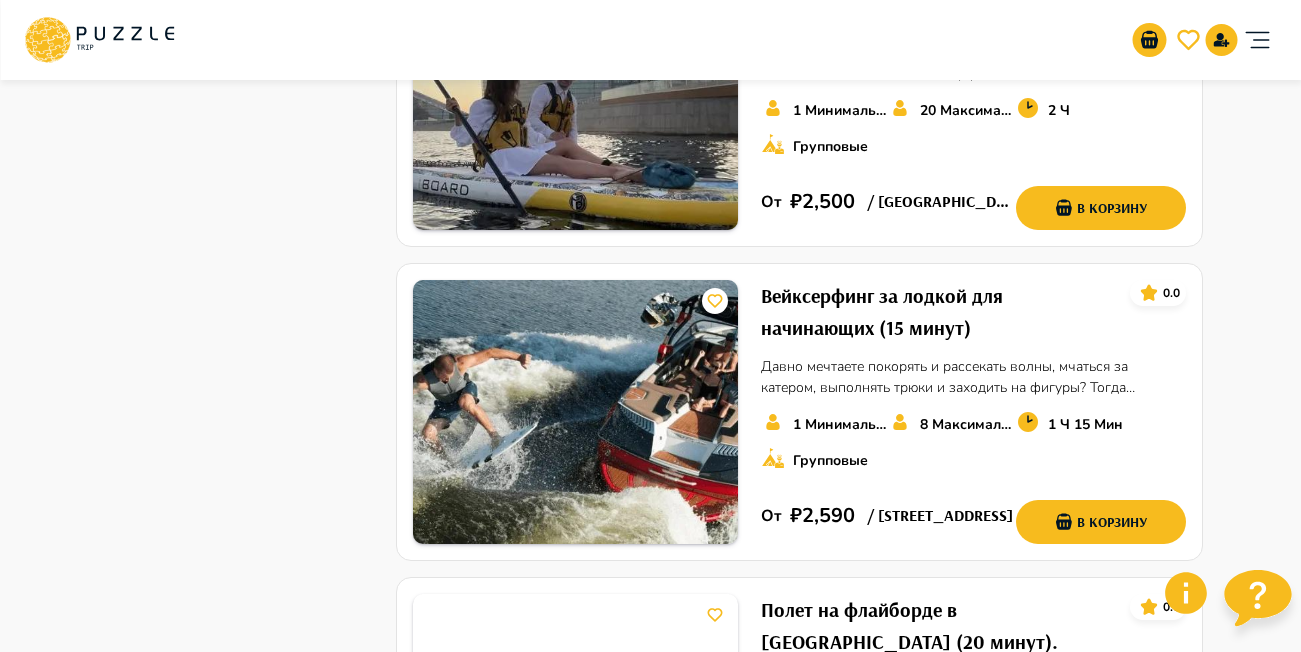 scroll, scrollTop: 1900, scrollLeft: 0, axis: vertical 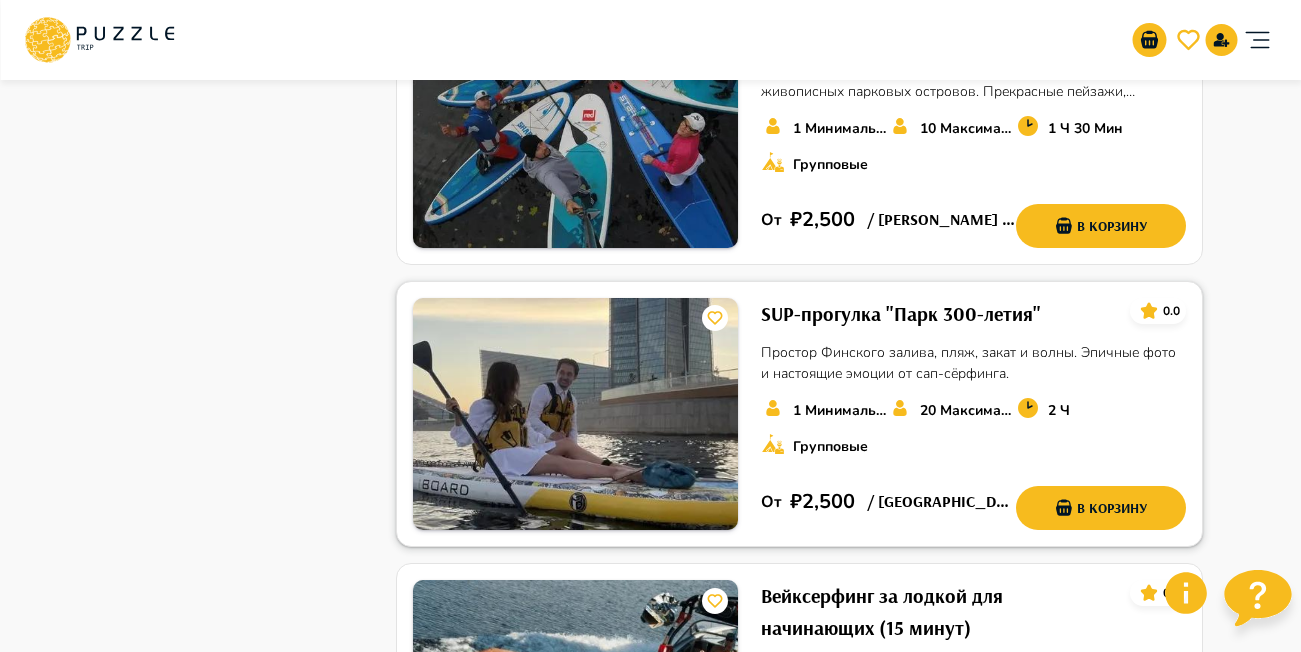click on "SUP-прогулка "Парк 300-летия"" at bounding box center [901, 314] 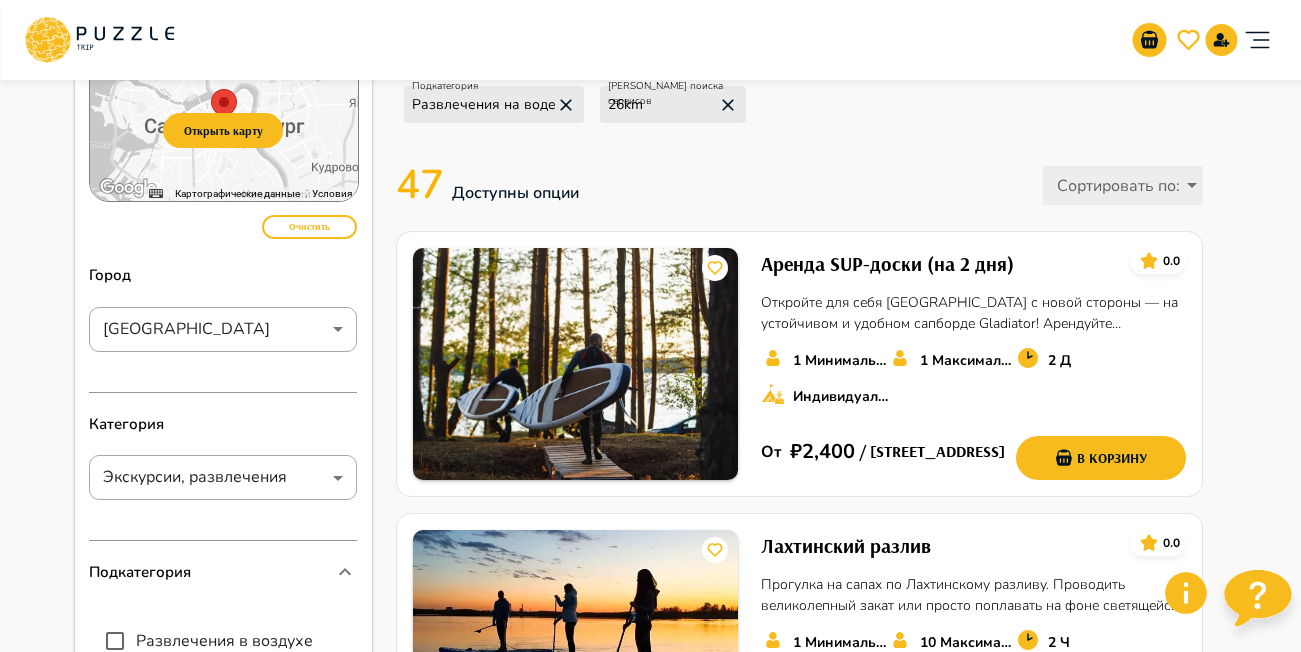 scroll, scrollTop: 0, scrollLeft: 0, axis: both 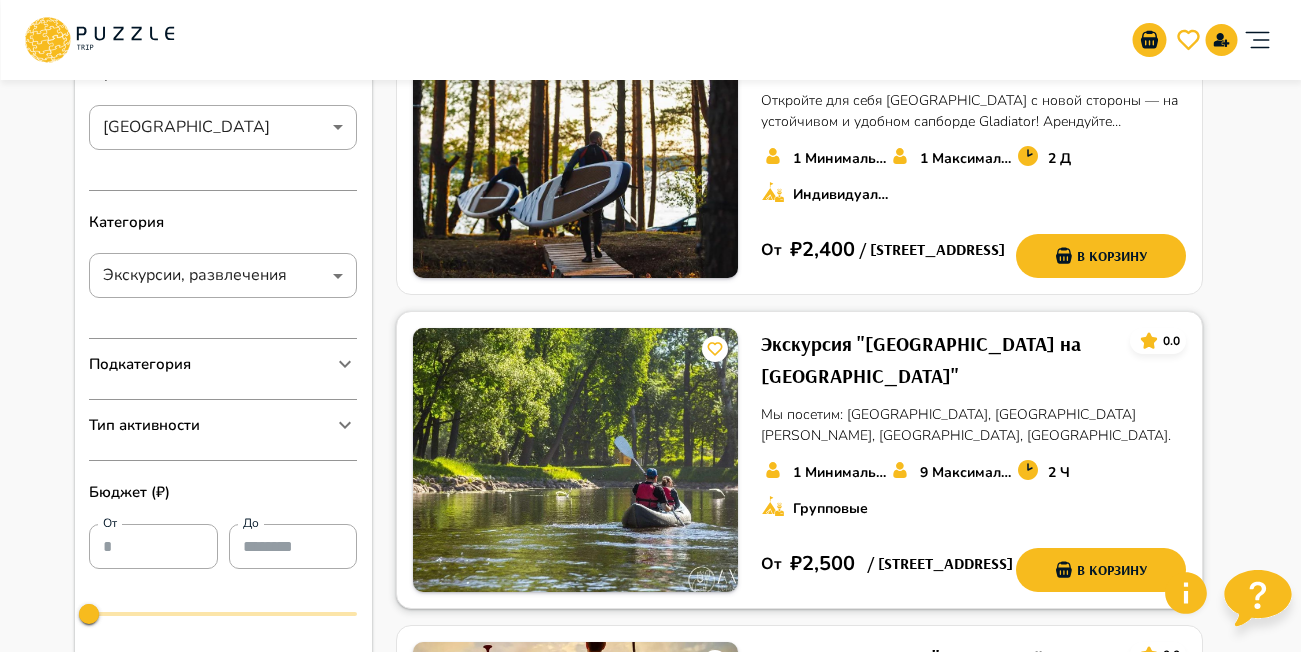 click on "Экскурсия "[GEOGRAPHIC_DATA] на [GEOGRAPHIC_DATA]"" at bounding box center [937, 360] 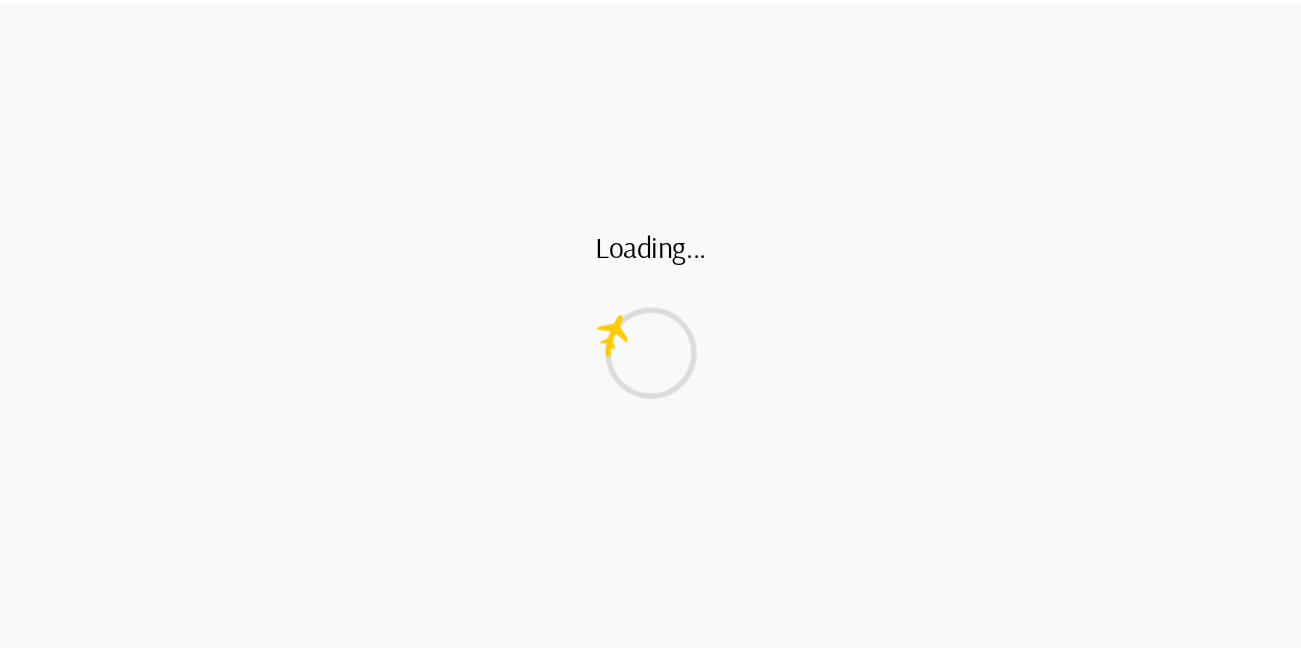 scroll, scrollTop: 0, scrollLeft: 0, axis: both 